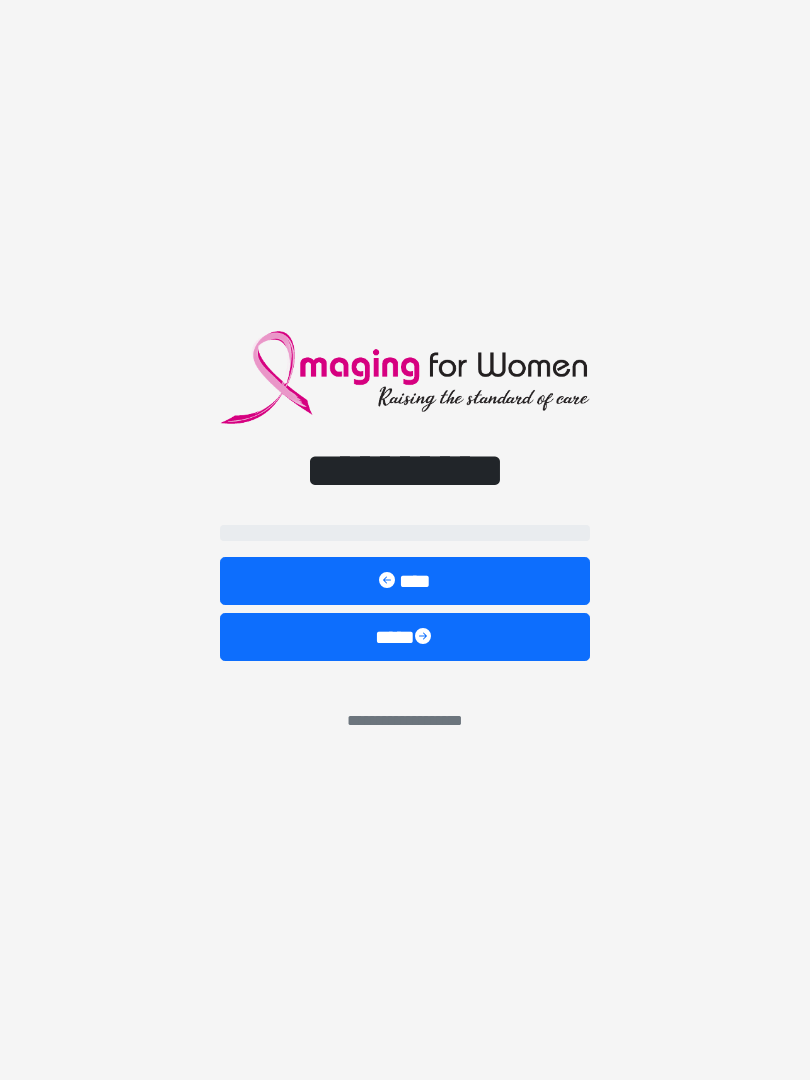 scroll, scrollTop: 0, scrollLeft: 0, axis: both 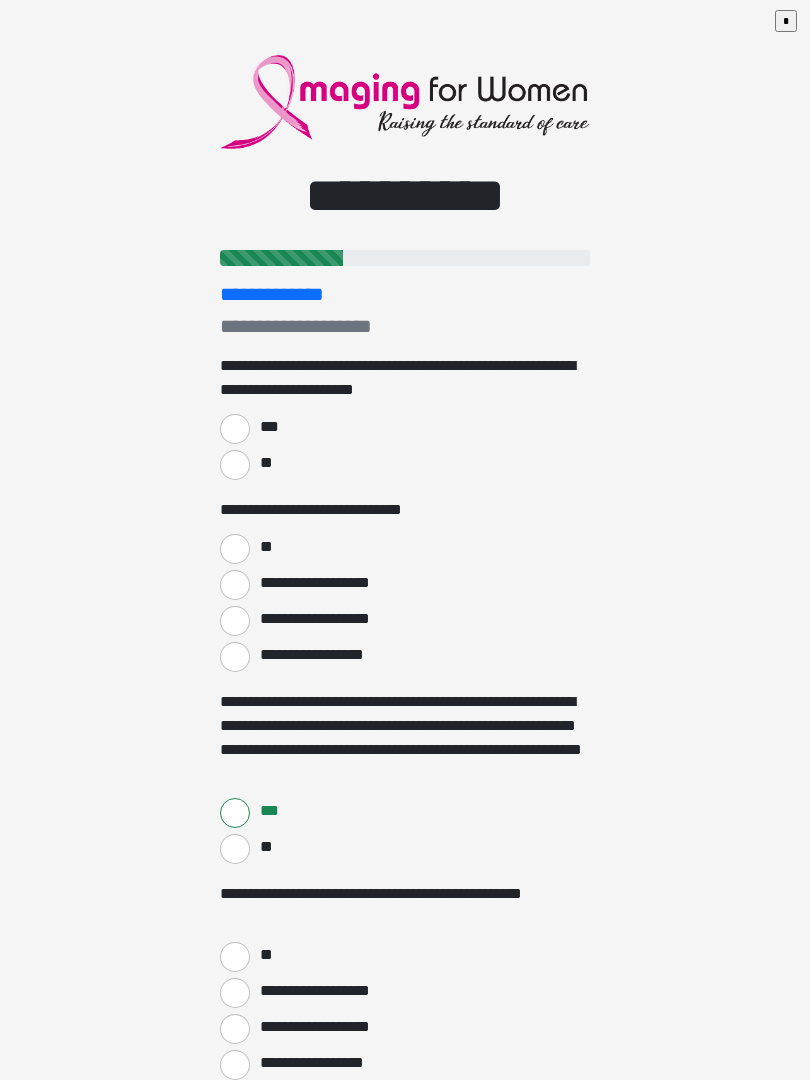 click on "**********" at bounding box center (405, 540) 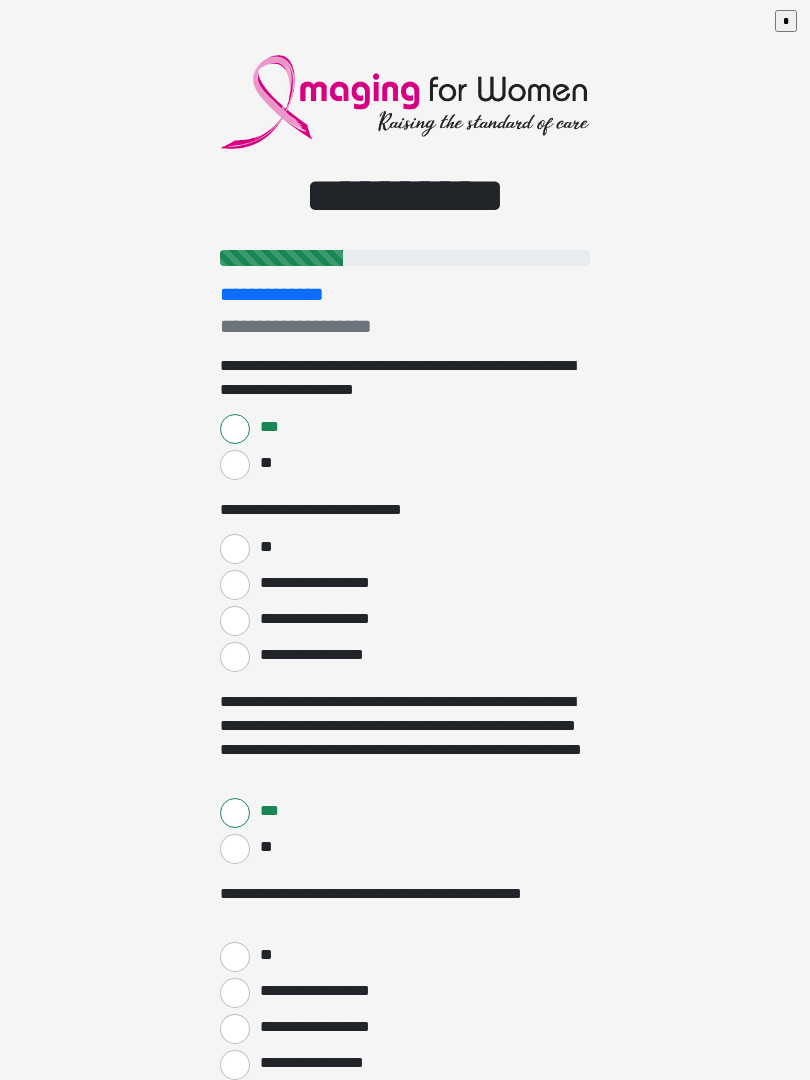 click on "**" at bounding box center [235, 549] 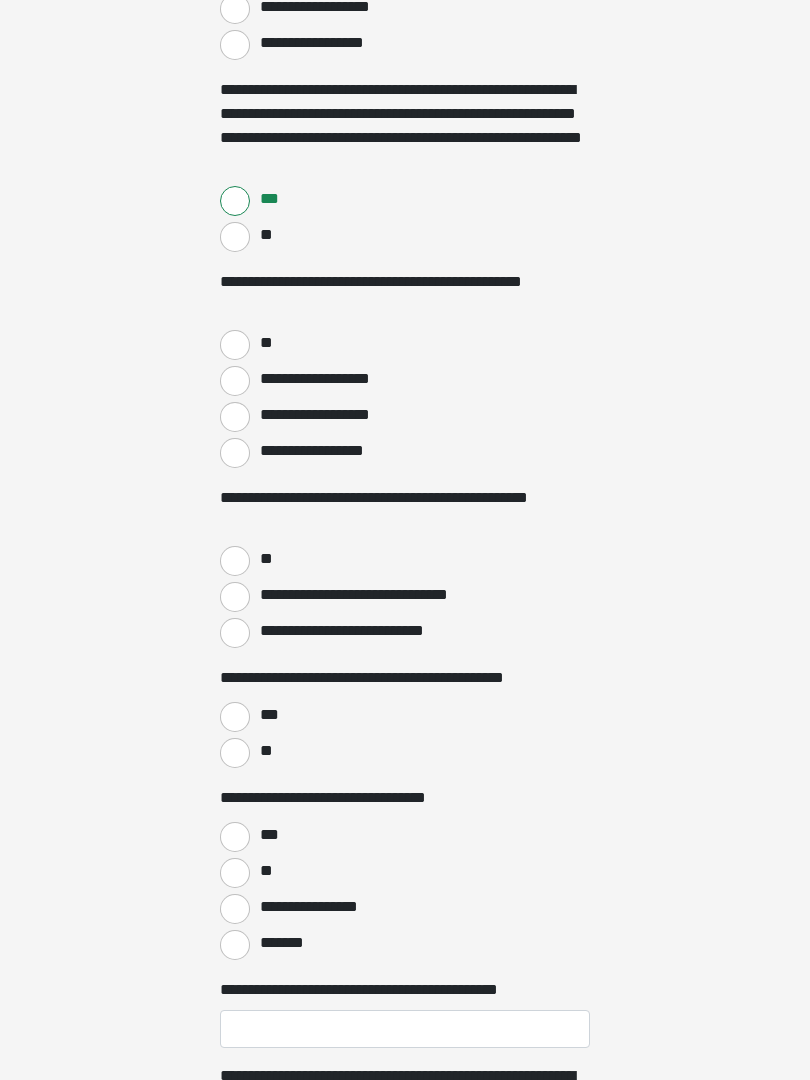 scroll, scrollTop: 612, scrollLeft: 0, axis: vertical 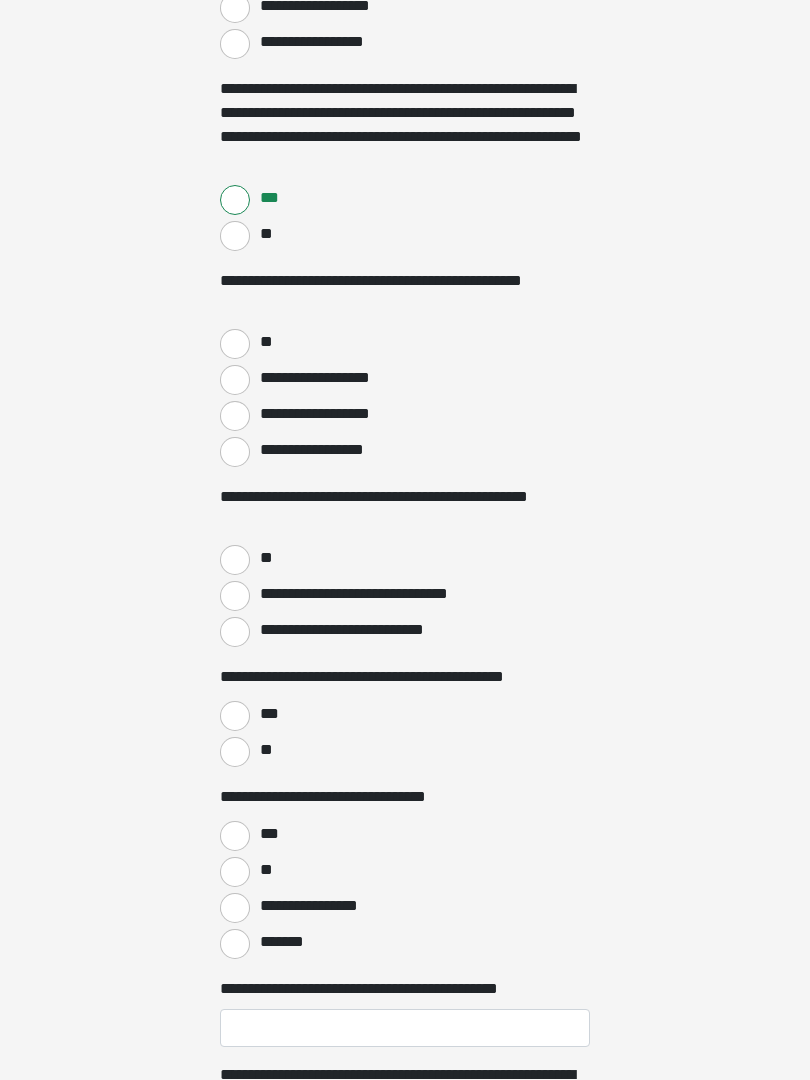 click on "**" at bounding box center [235, 345] 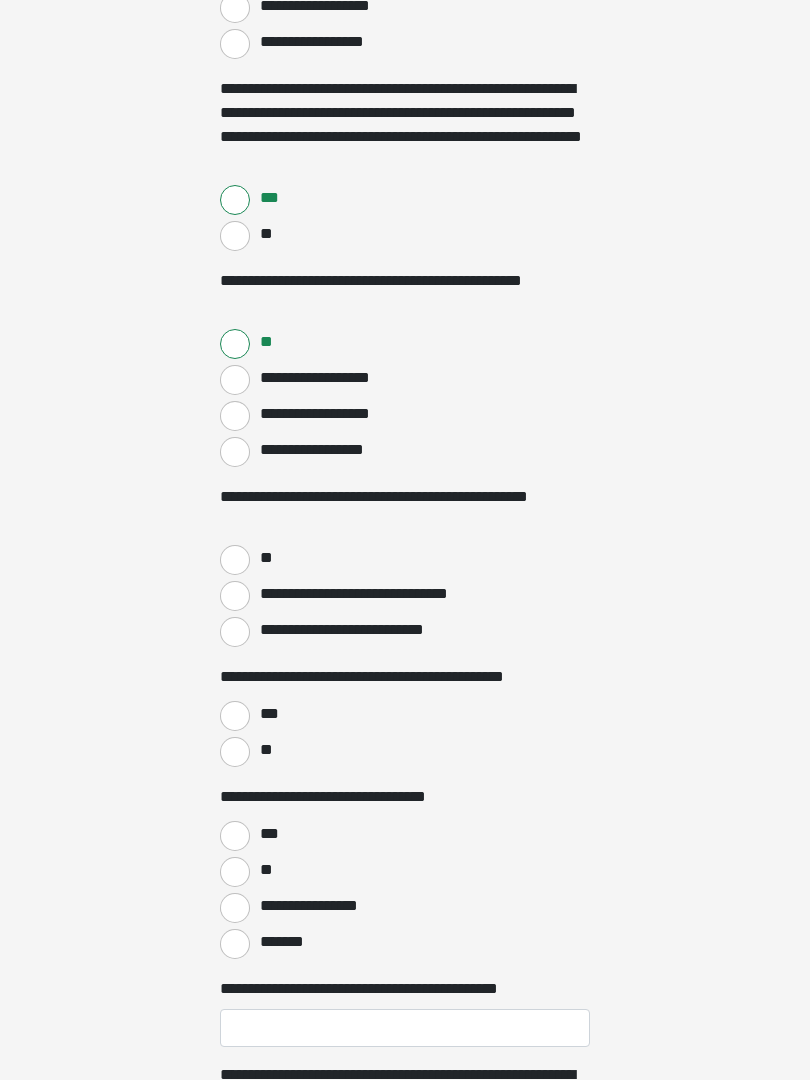 click on "**********" at bounding box center (235, 596) 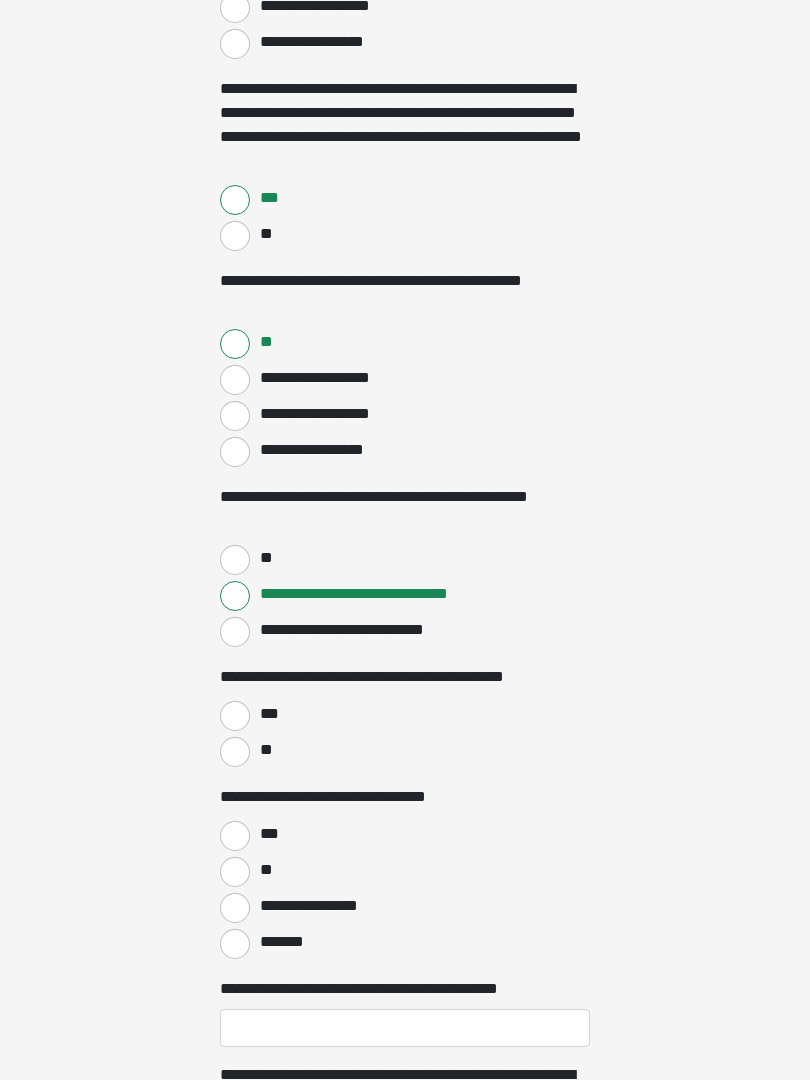 click on "**" at bounding box center [235, 752] 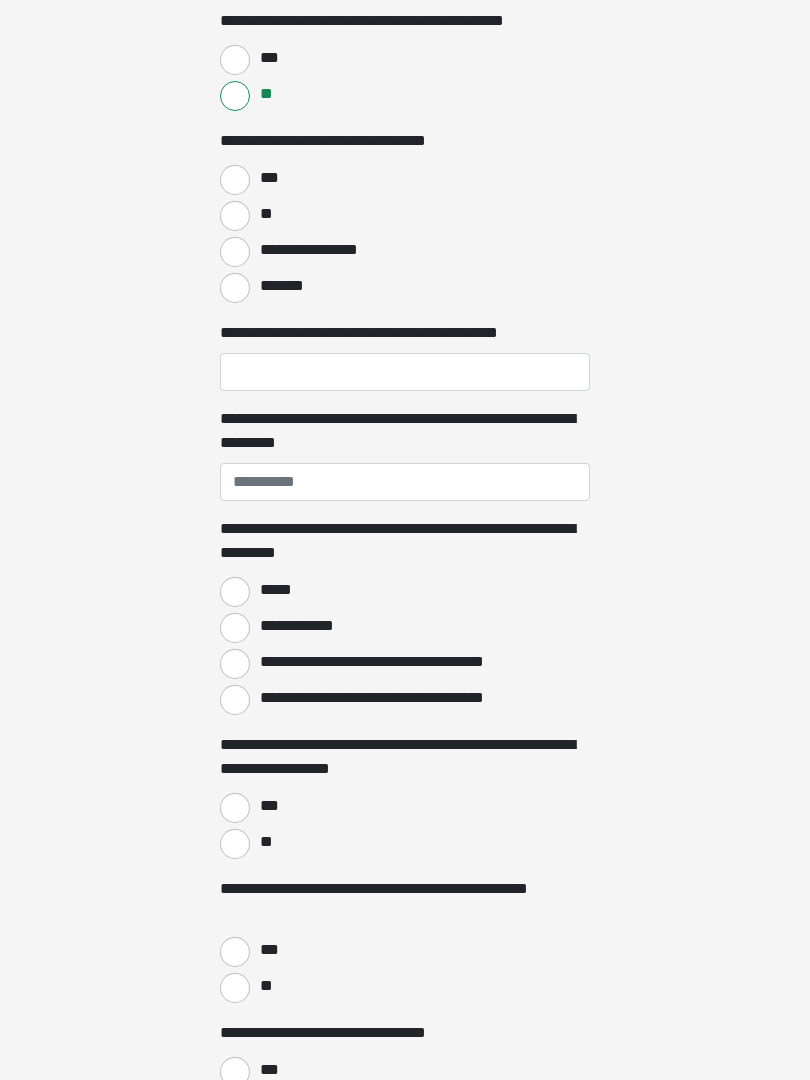 scroll, scrollTop: 1273, scrollLeft: 0, axis: vertical 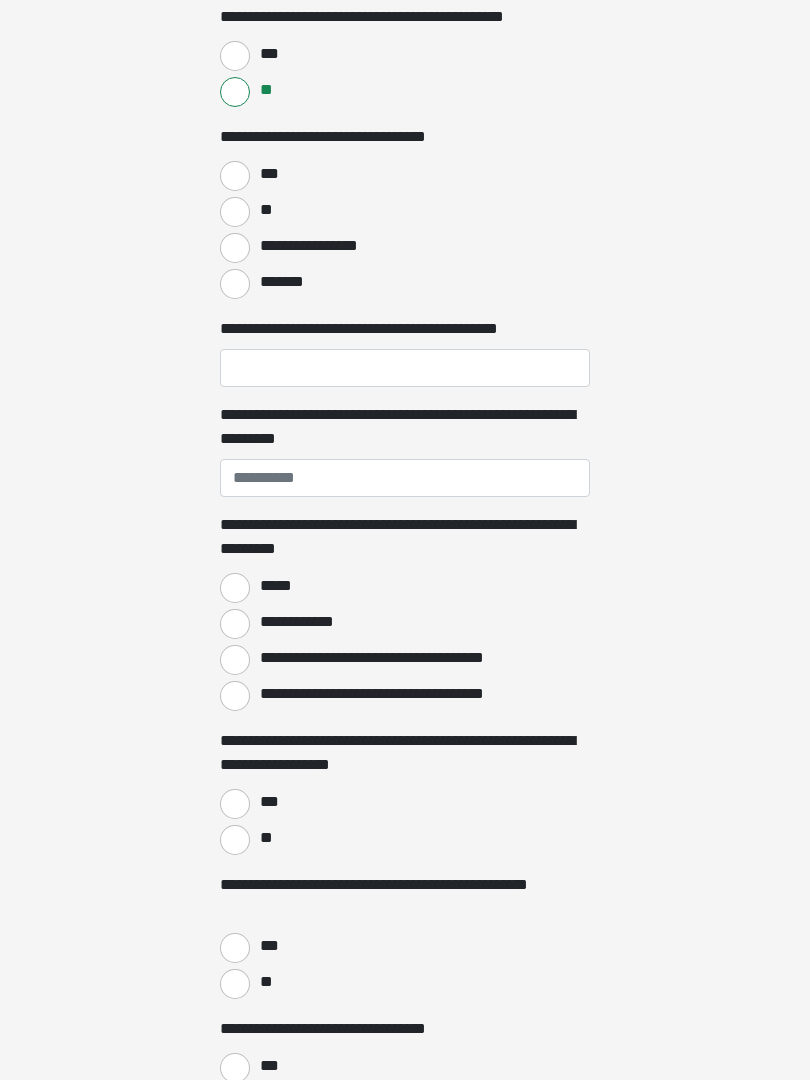 click on "***" at bounding box center [235, 176] 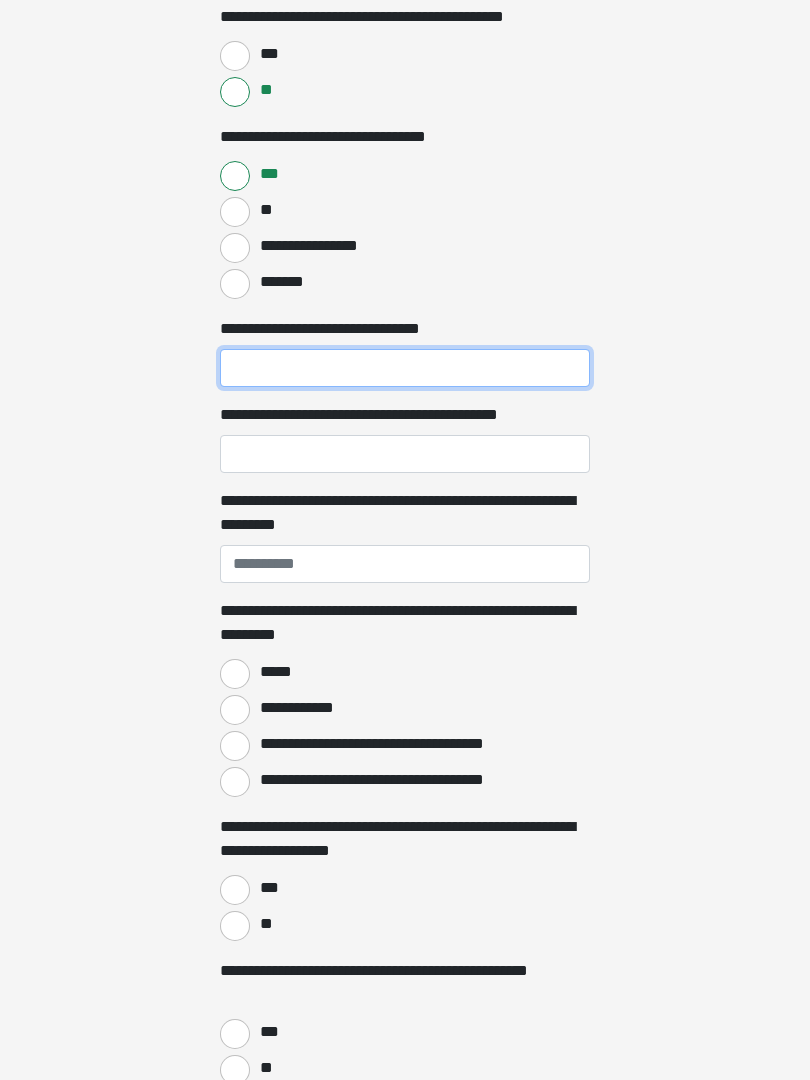 click on "**********" at bounding box center (405, 368) 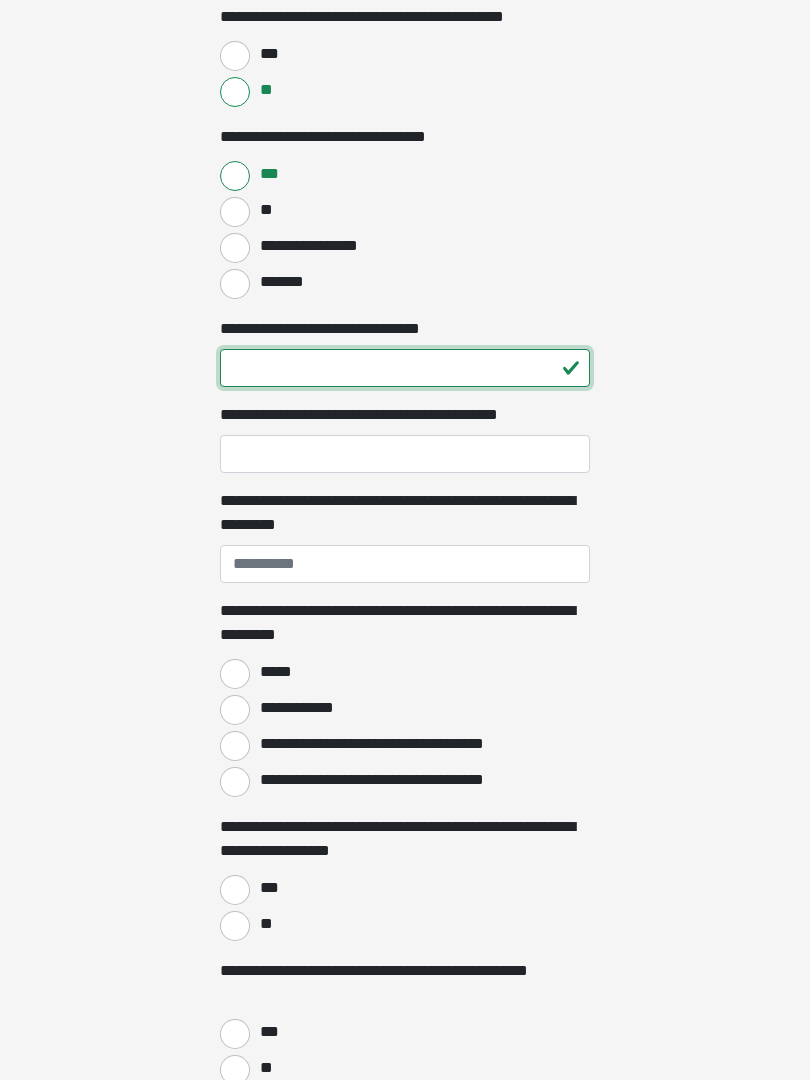 type on "**" 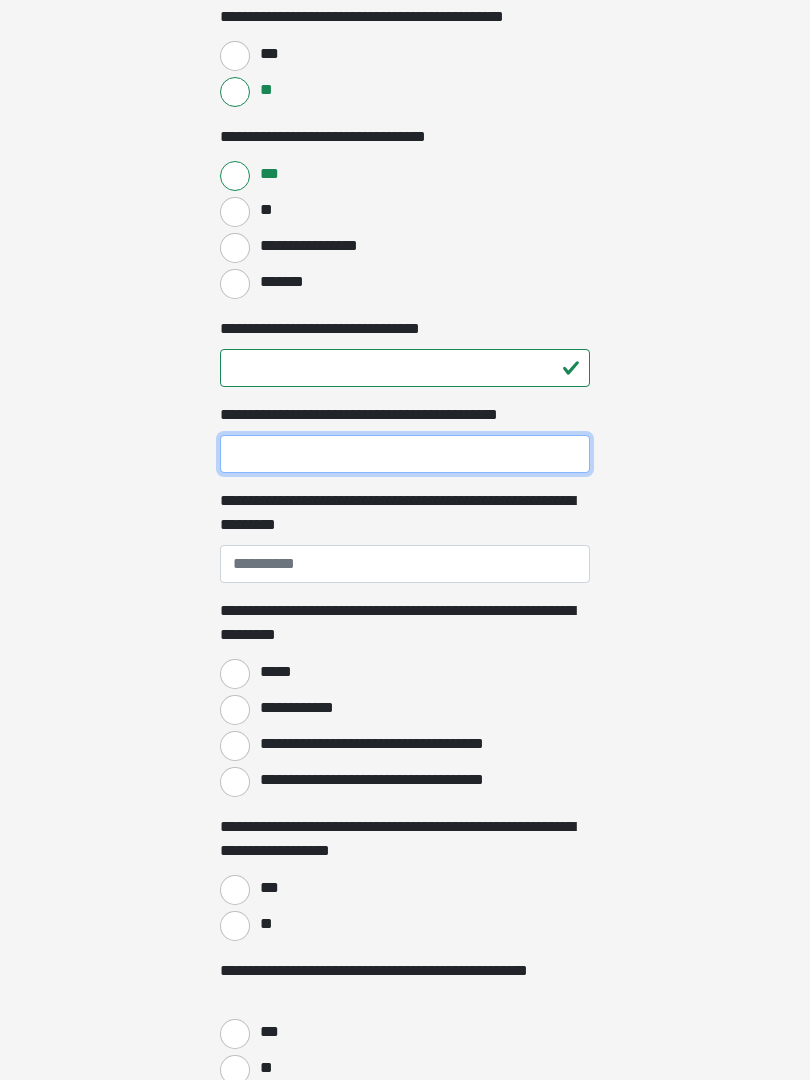click on "**********" at bounding box center (405, 454) 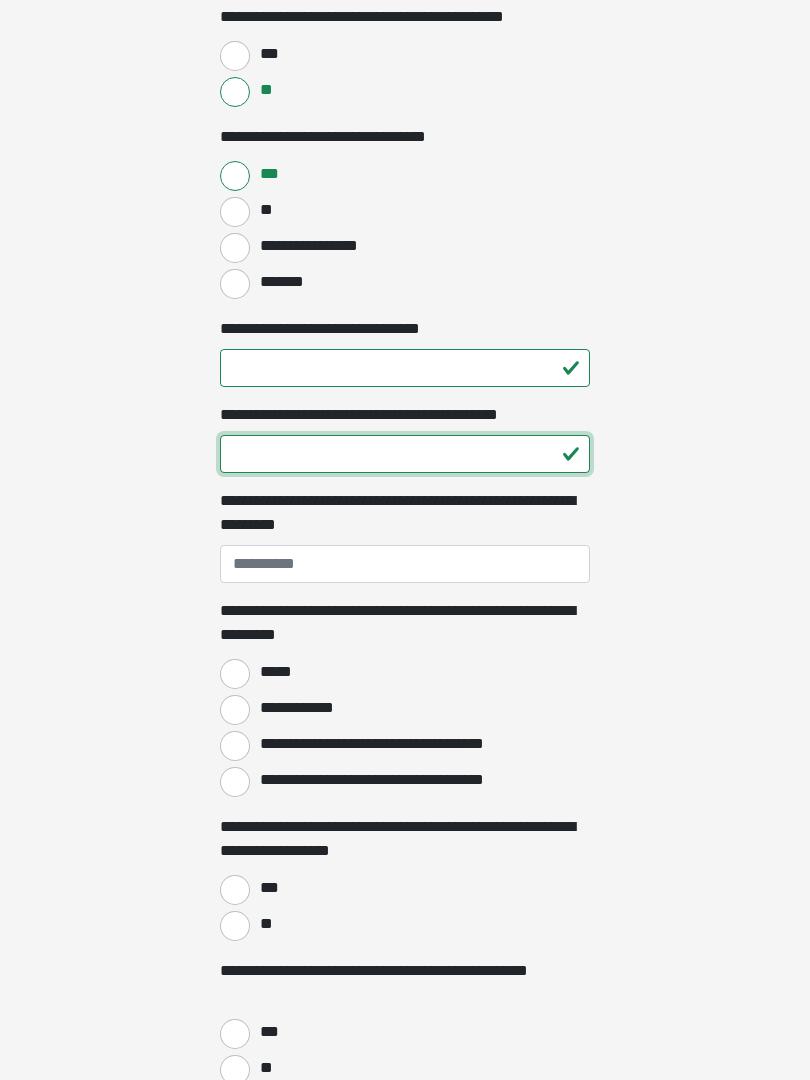type on "**" 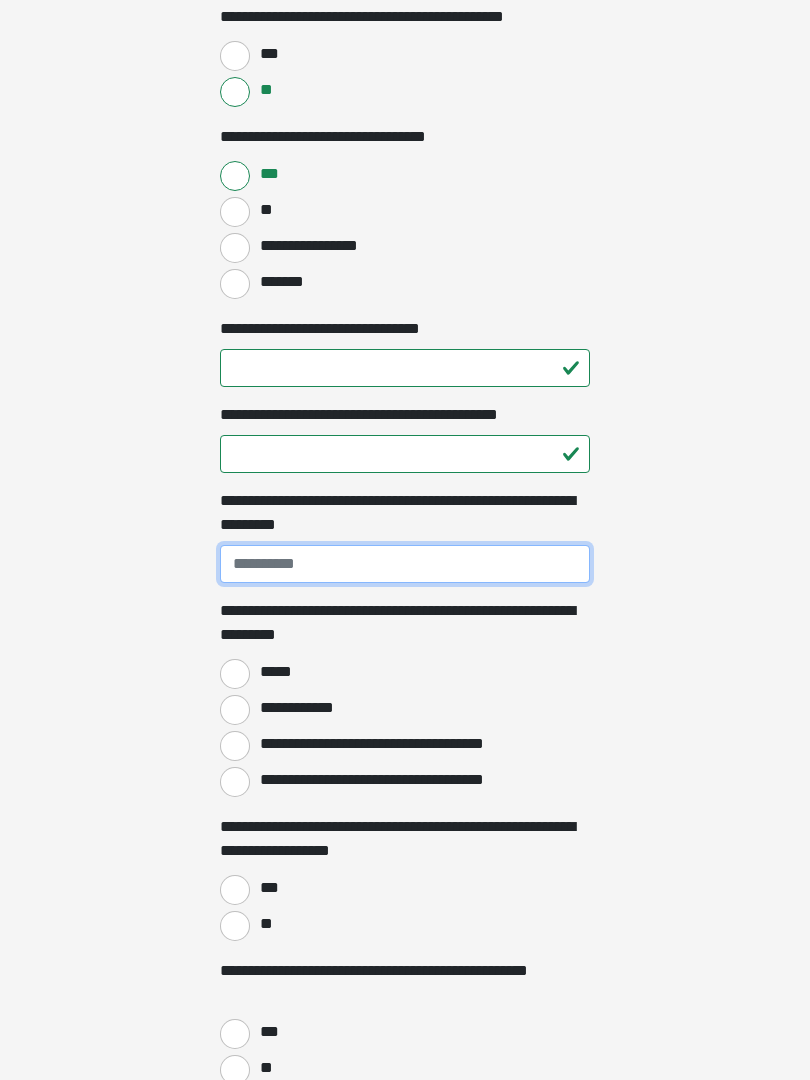 click on "**********" at bounding box center (405, 564) 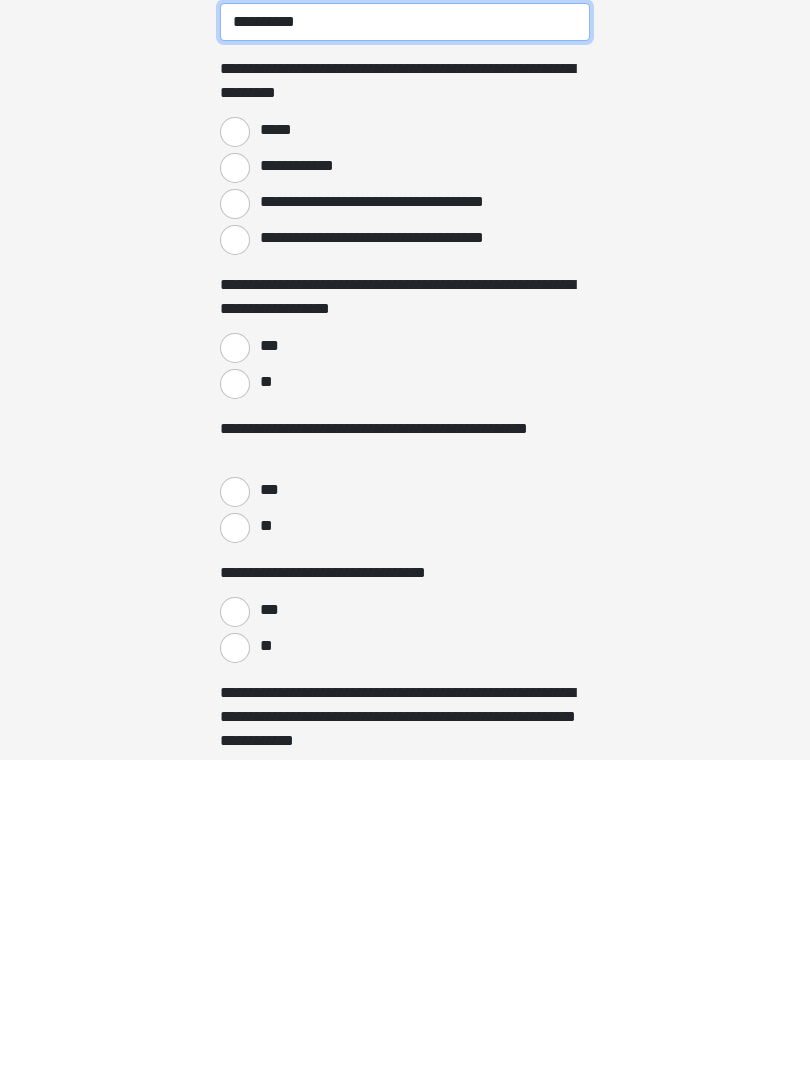 type on "**********" 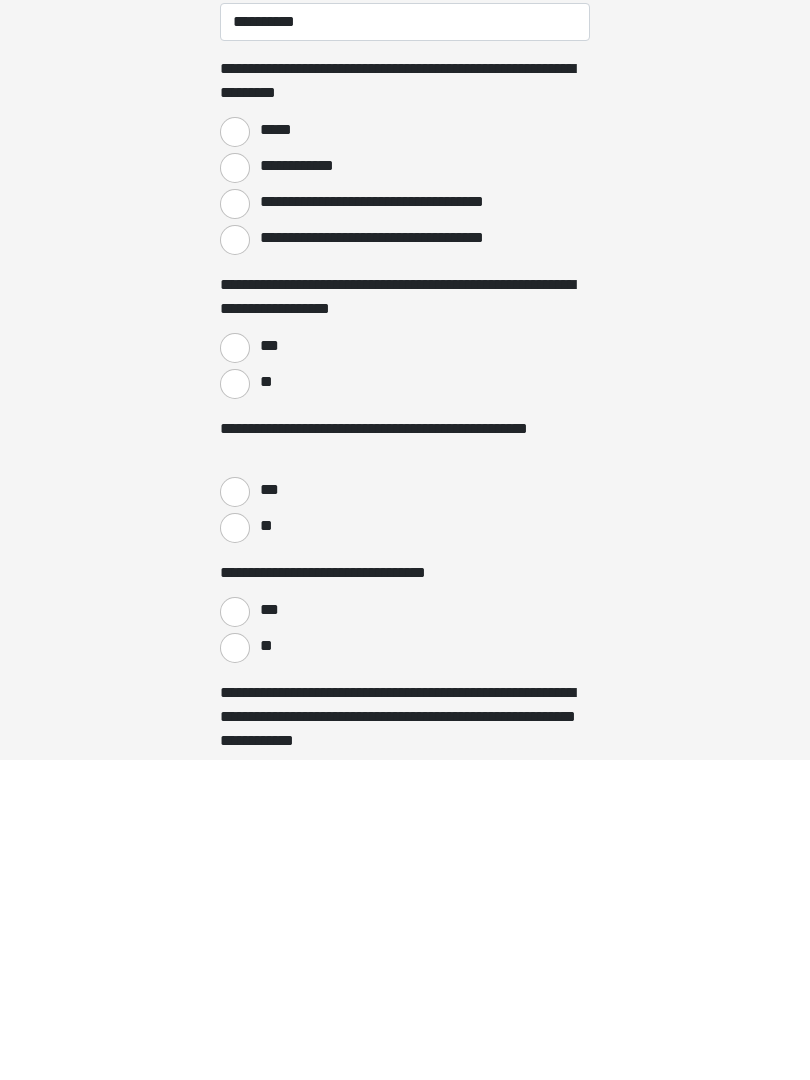 click on "*****" at bounding box center [235, 452] 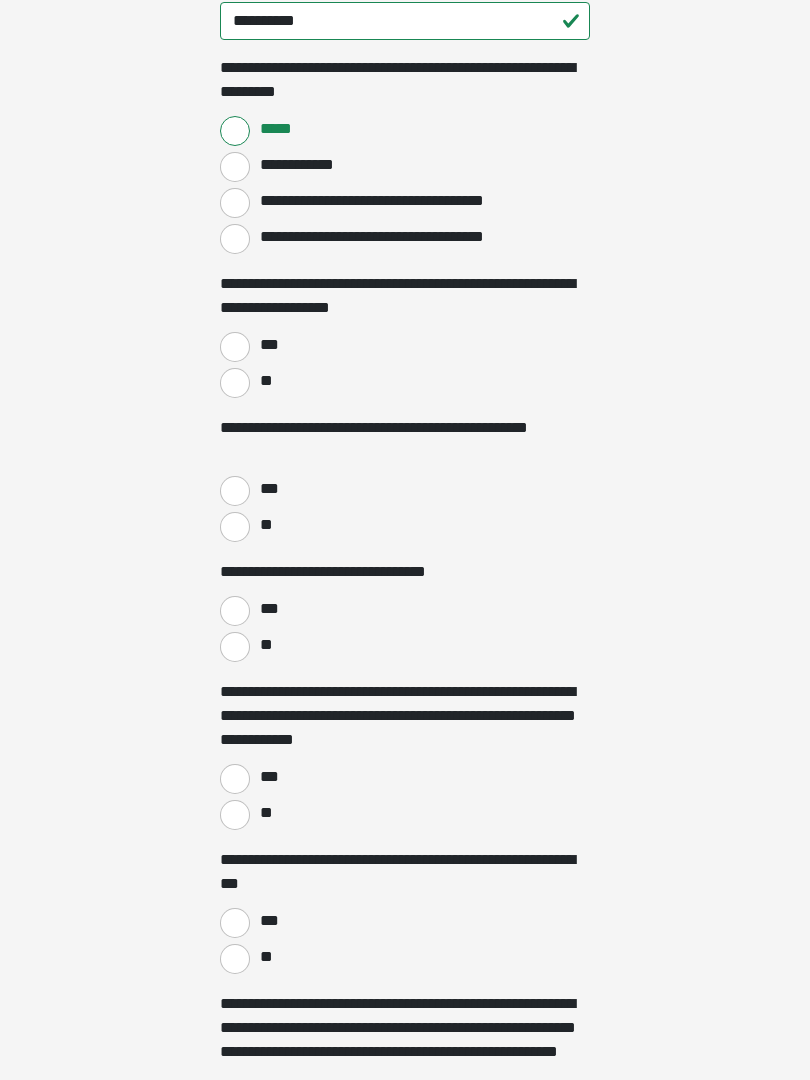 click on "**" at bounding box center (235, 383) 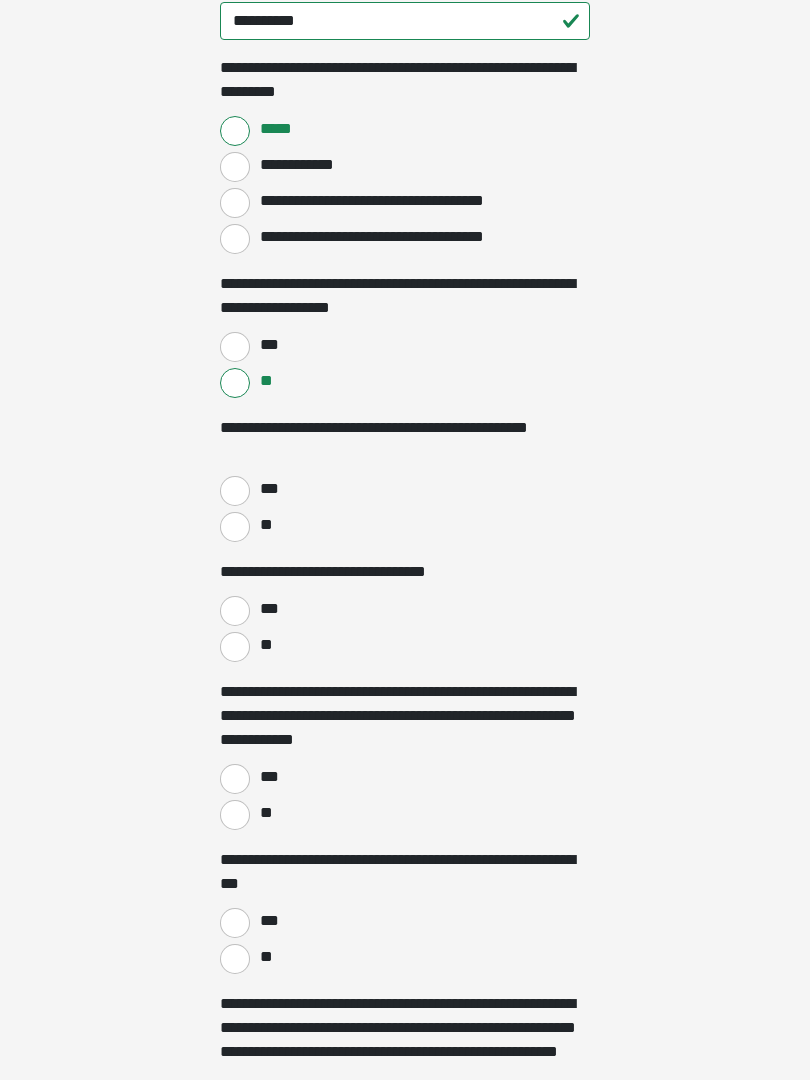 click on "**" at bounding box center [235, 527] 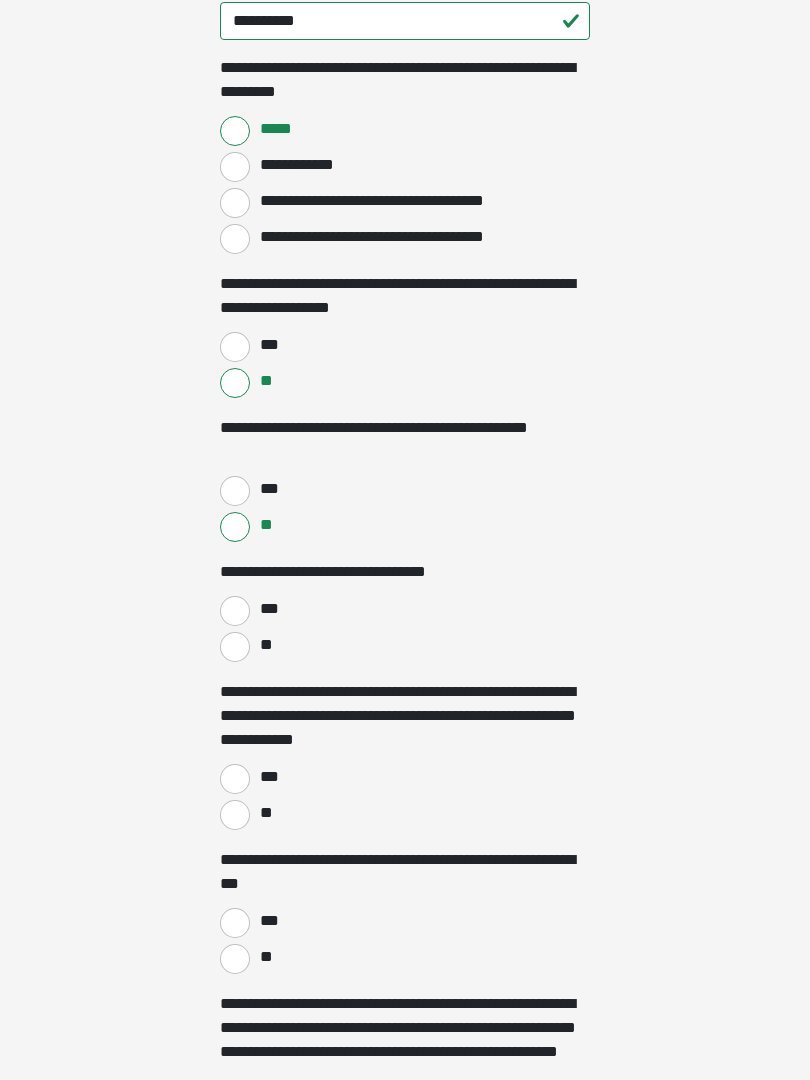 click on "**" at bounding box center [235, 647] 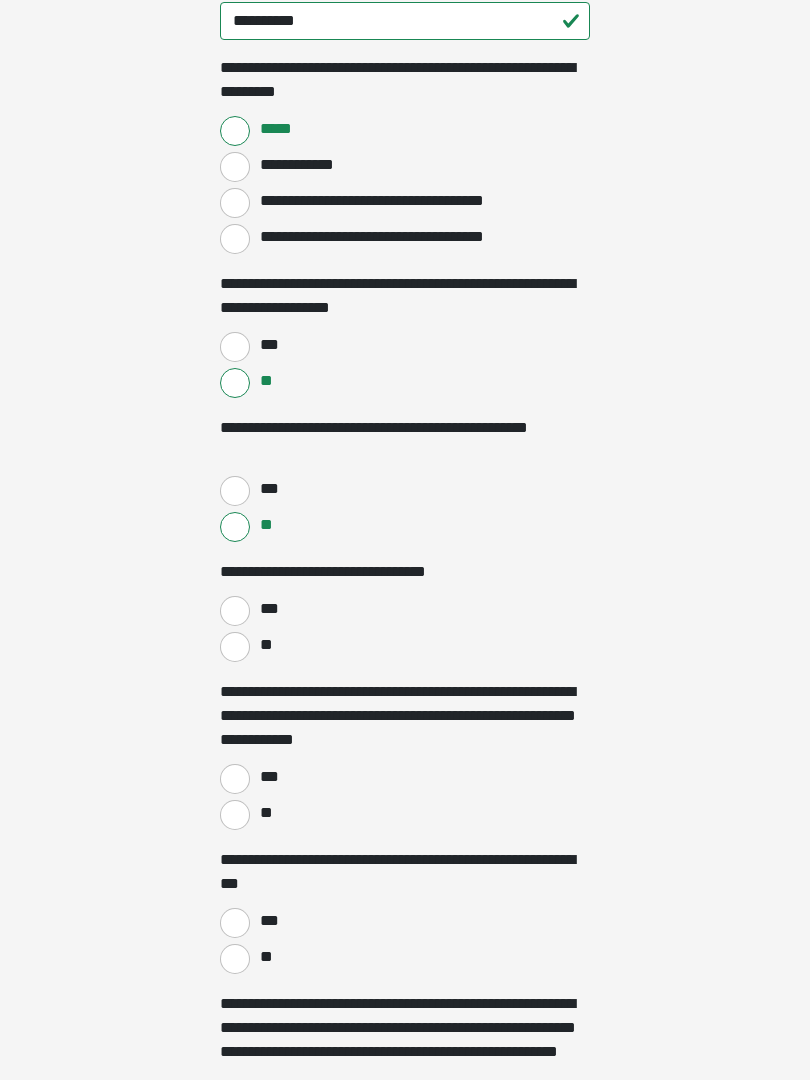 click on "**" at bounding box center [235, 815] 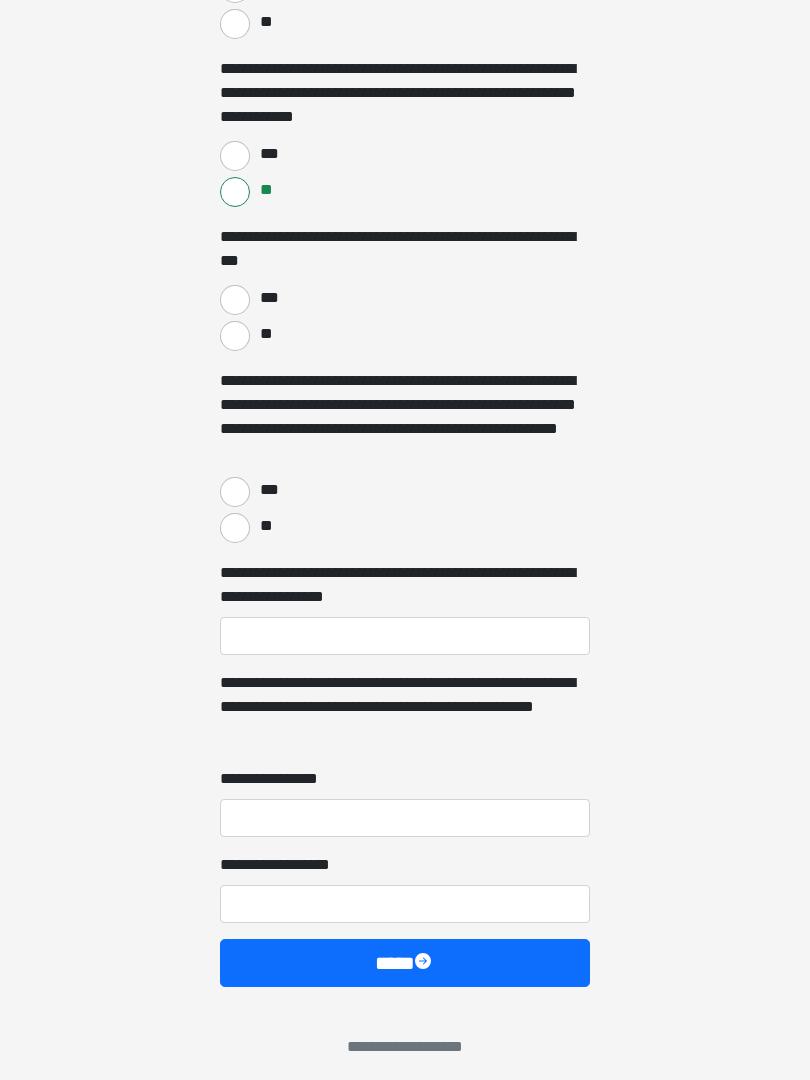 scroll, scrollTop: 2439, scrollLeft: 0, axis: vertical 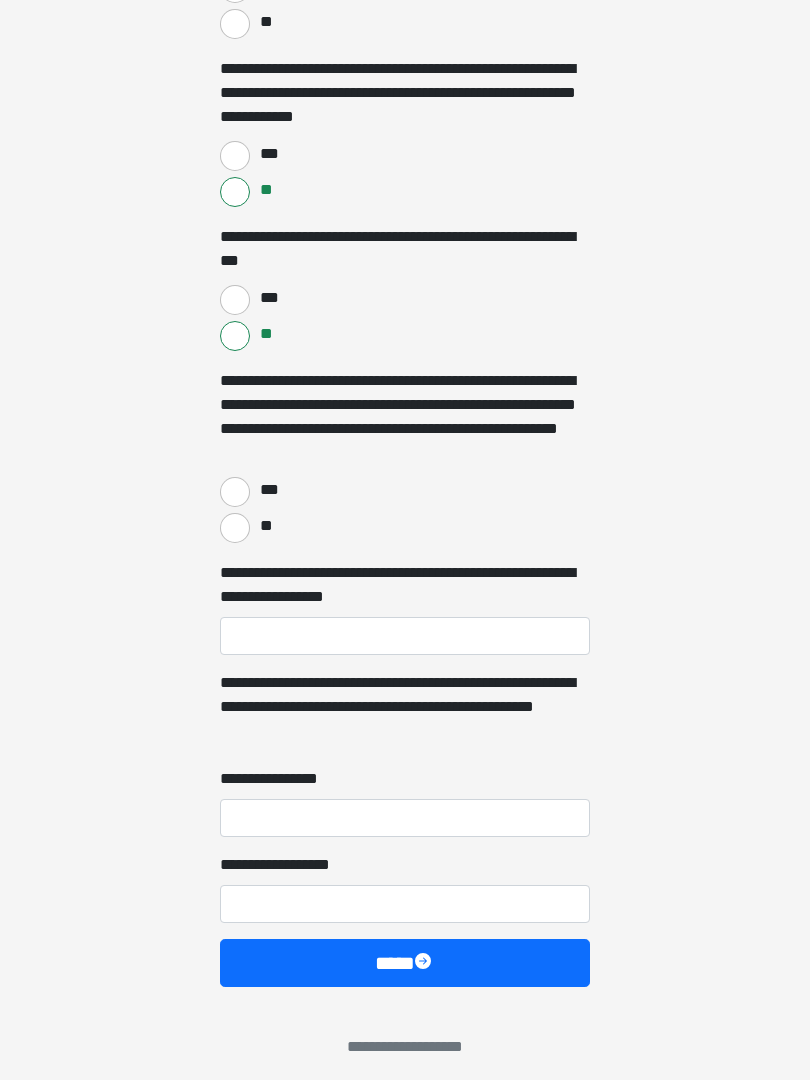 click on "**" at bounding box center [235, 528] 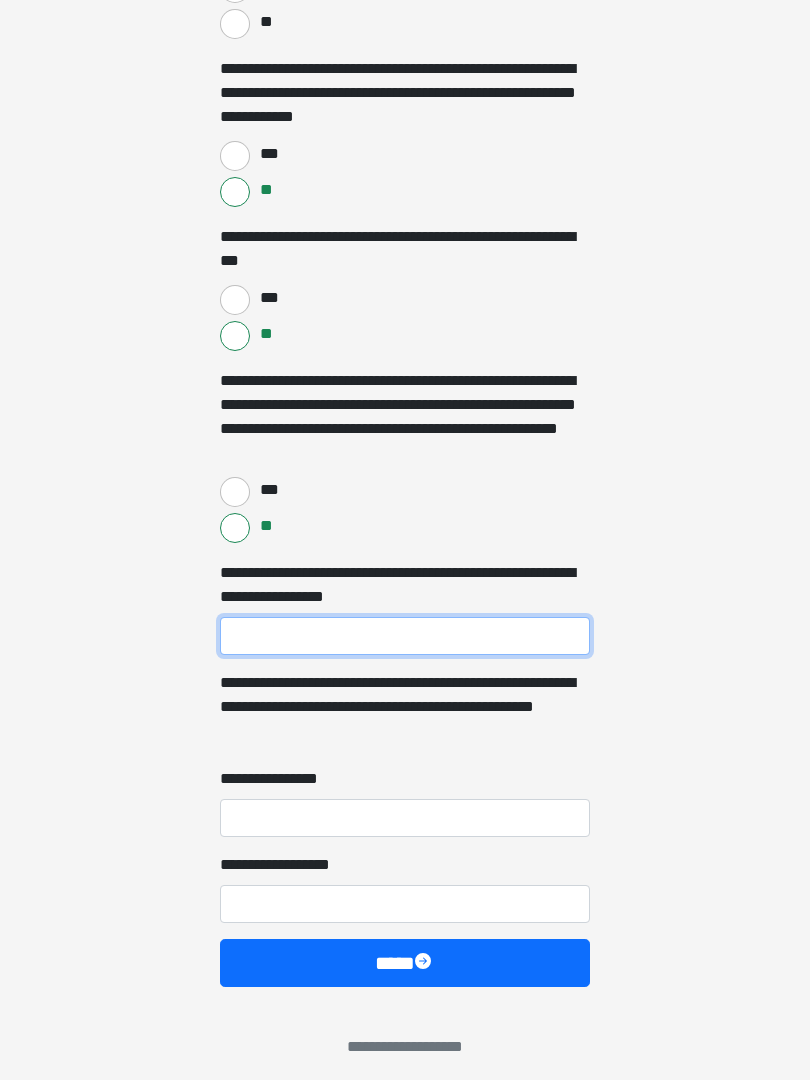 click on "**********" at bounding box center [405, 636] 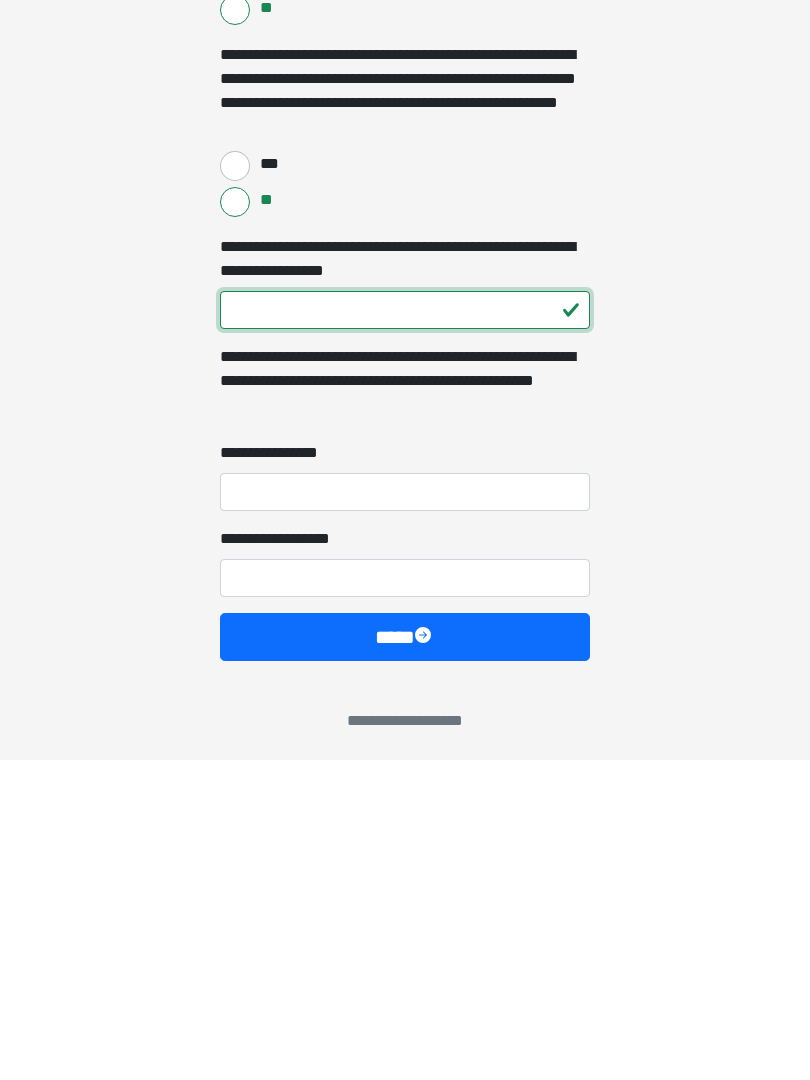 scroll, scrollTop: 2449, scrollLeft: 0, axis: vertical 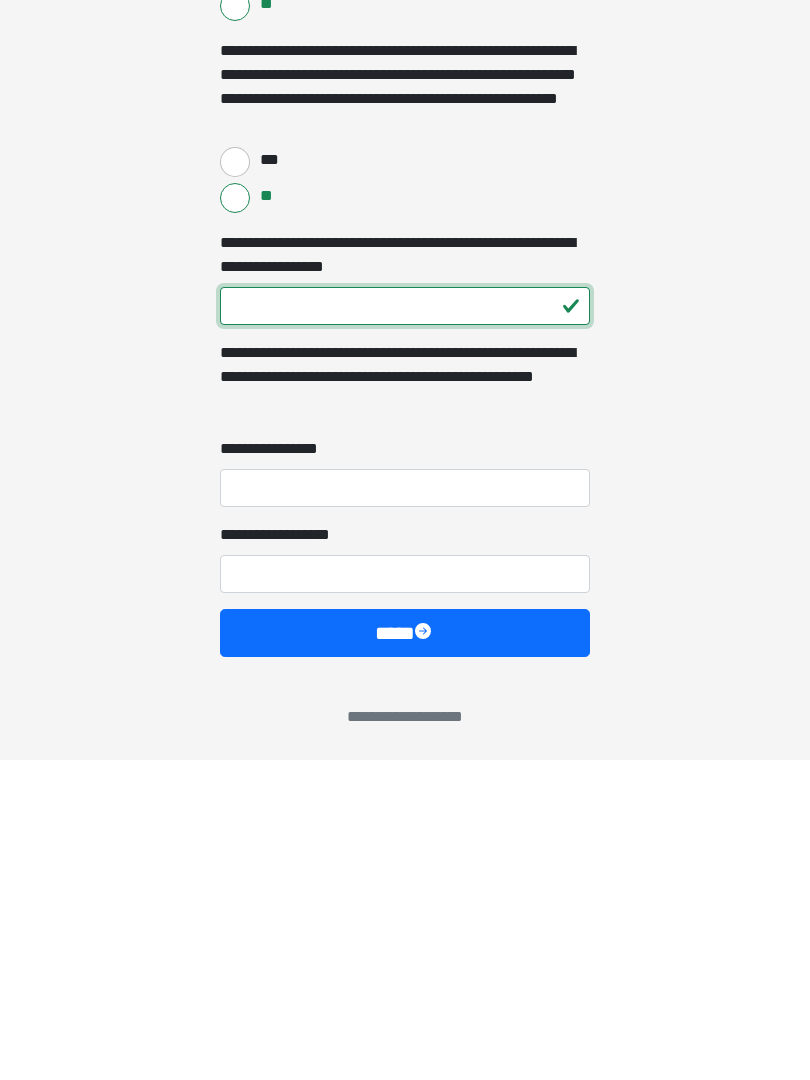 type on "***" 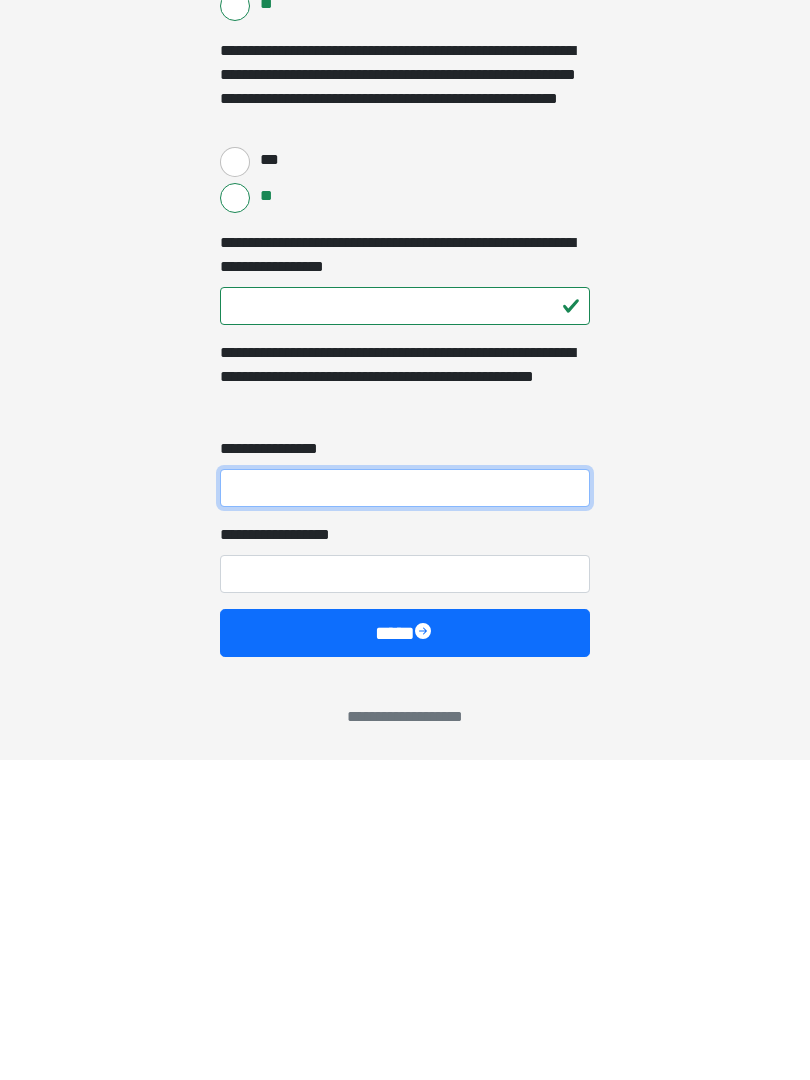 click on "**********" at bounding box center [405, 808] 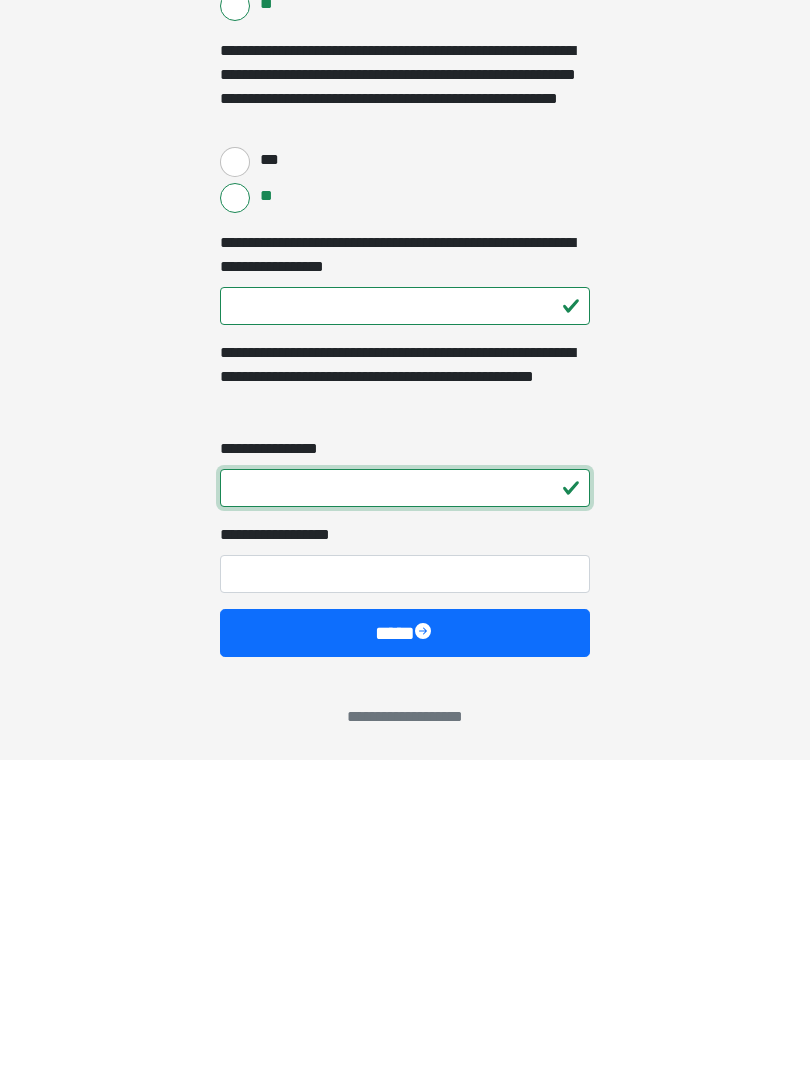 type 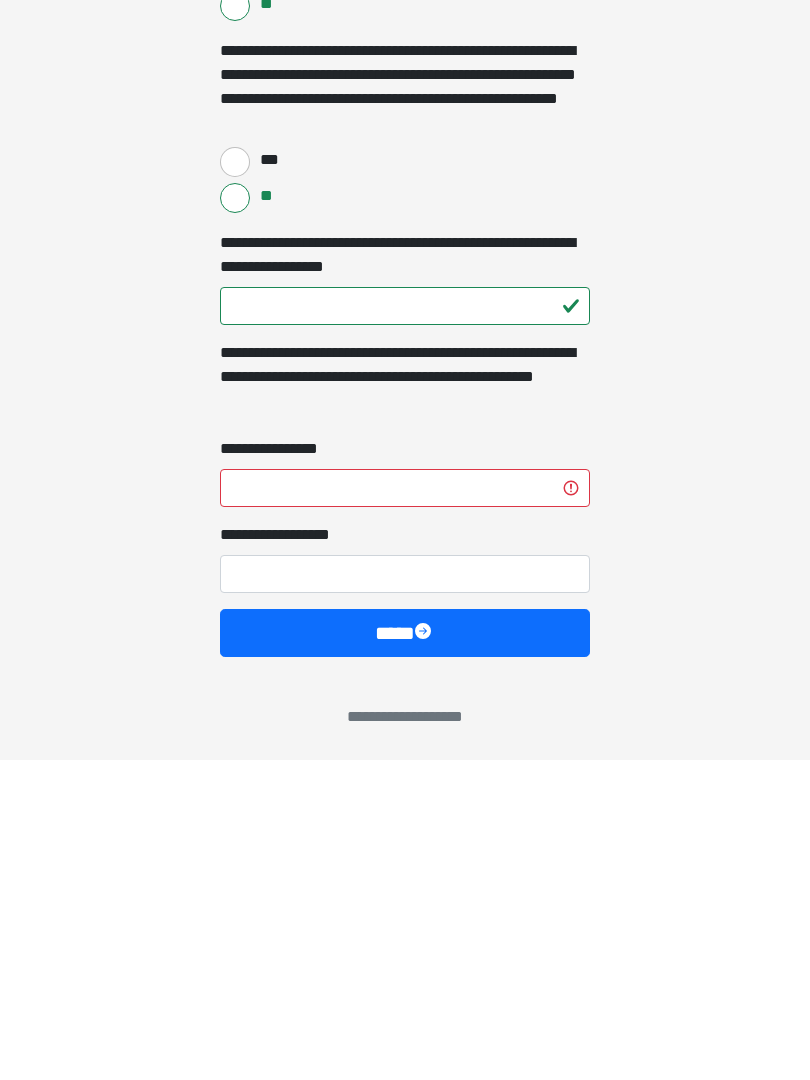 click on "**********" at bounding box center (405, -1909) 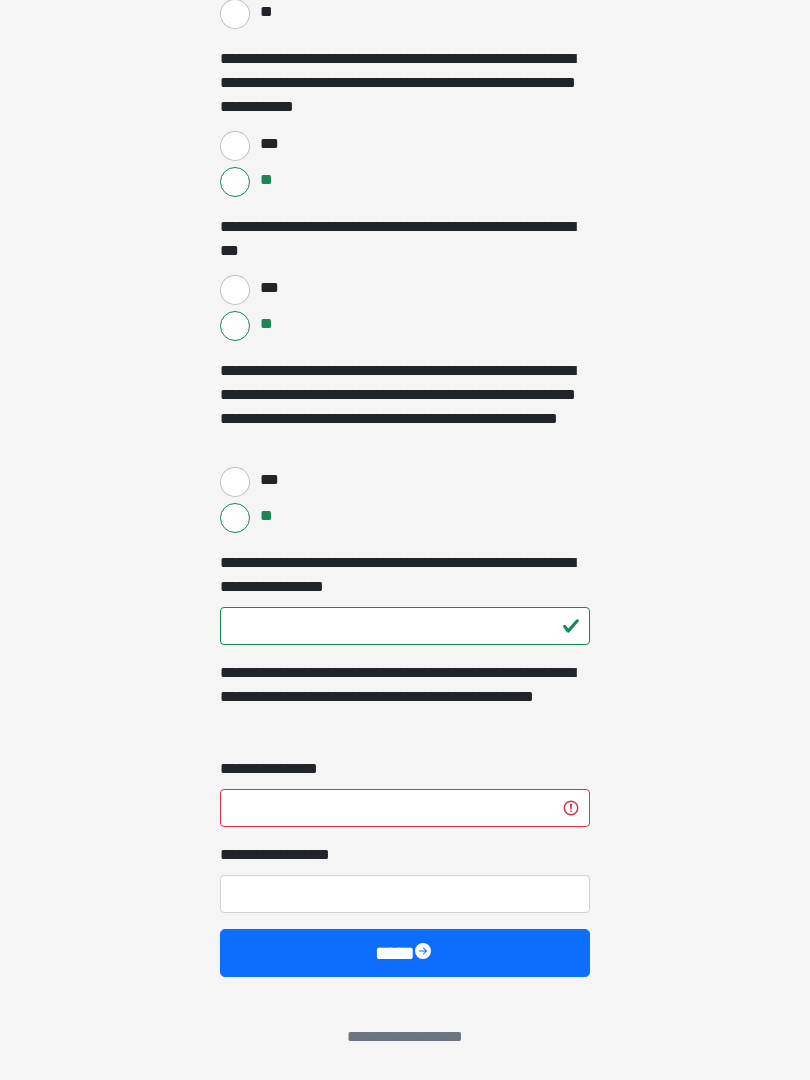 click at bounding box center [425, 953] 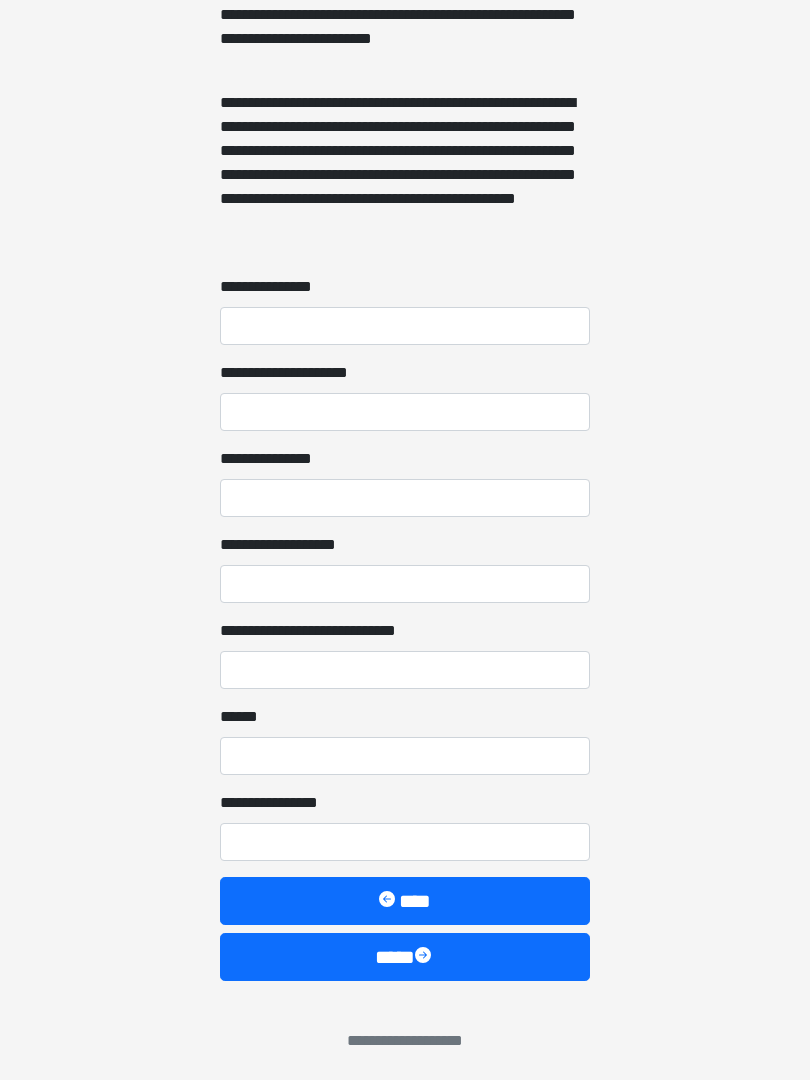 scroll, scrollTop: 1467, scrollLeft: 0, axis: vertical 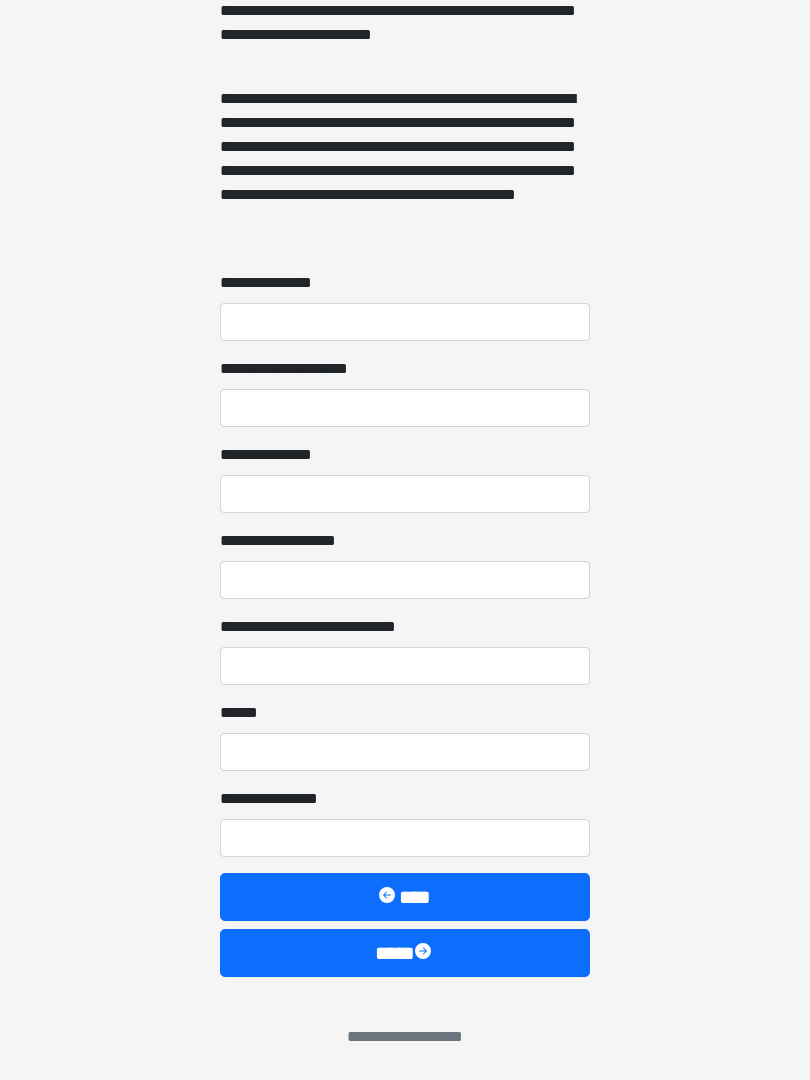 click on "**********" at bounding box center [405, -927] 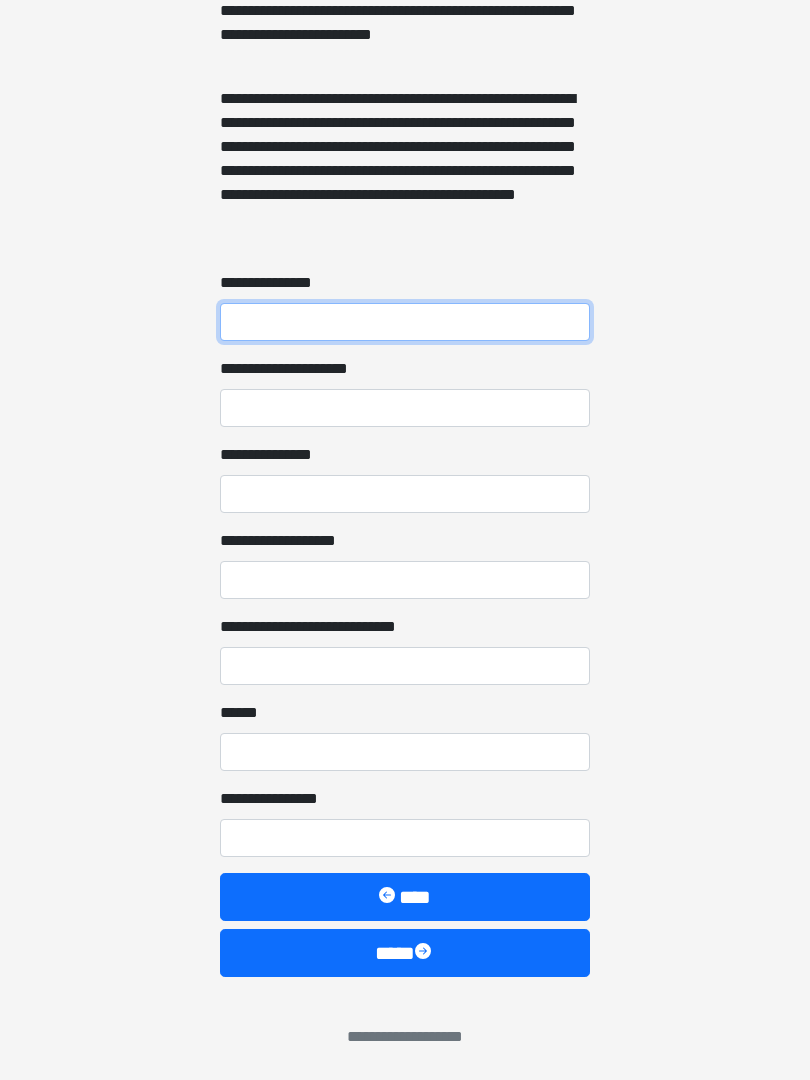 click on "**********" at bounding box center (405, 322) 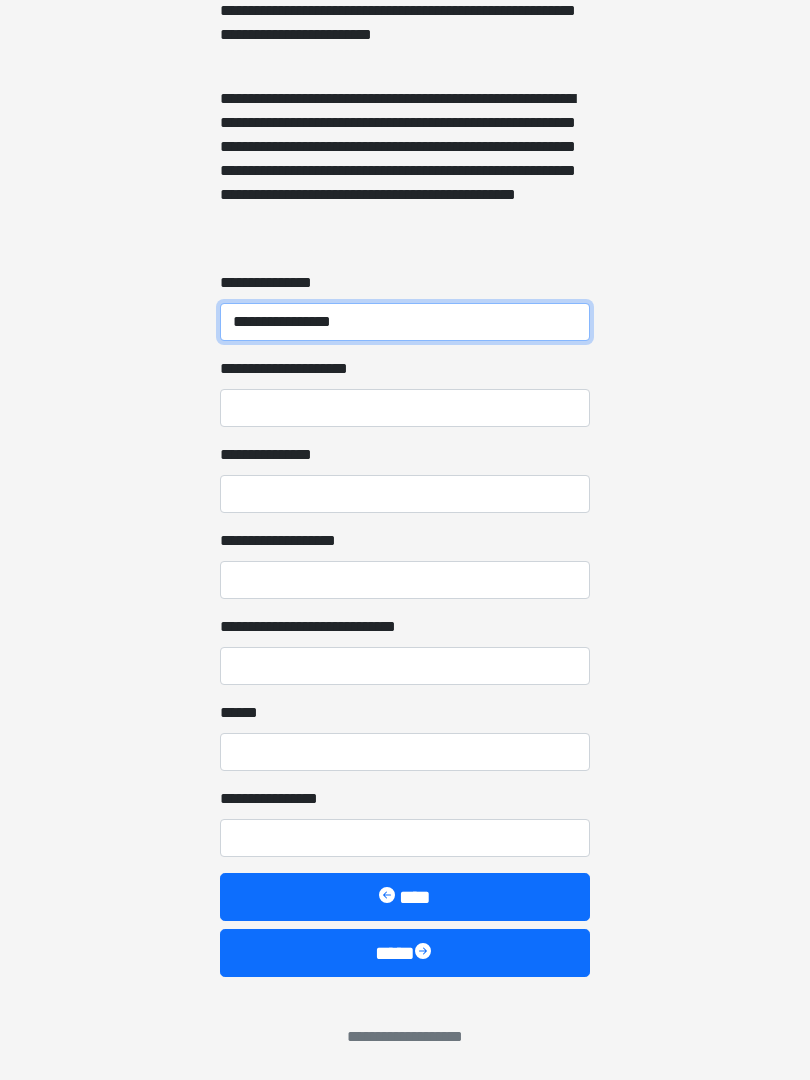 type on "**********" 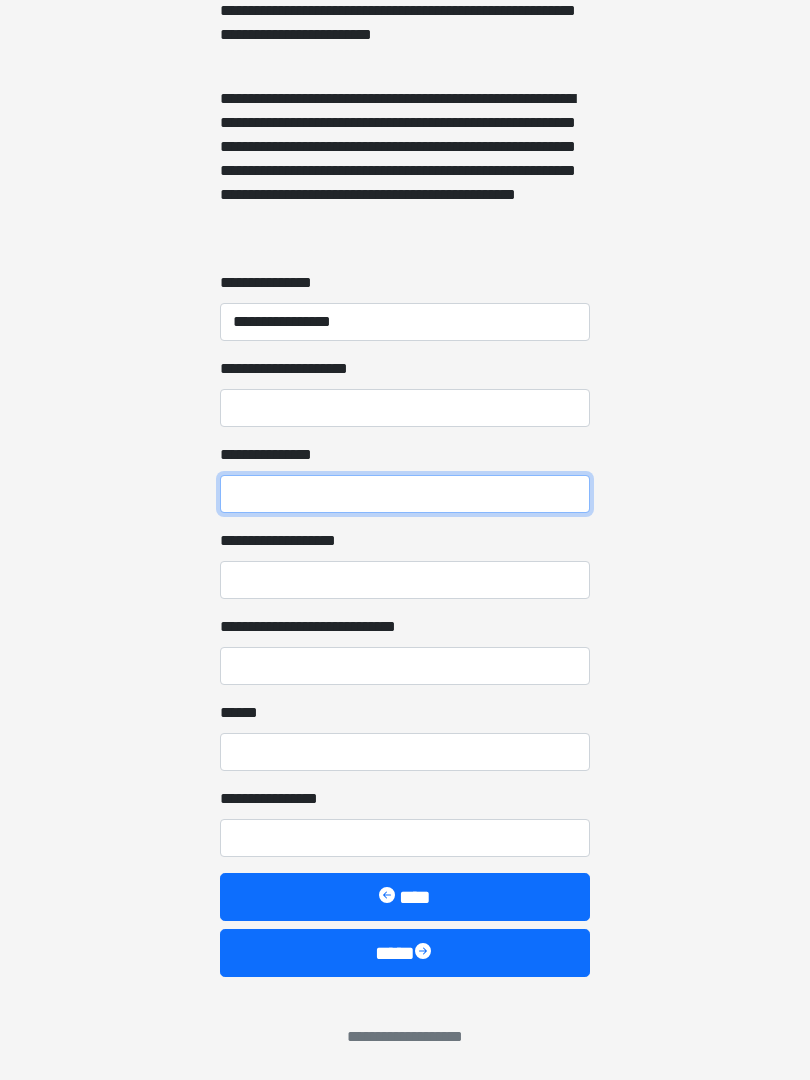 click on "**********" at bounding box center [405, 494] 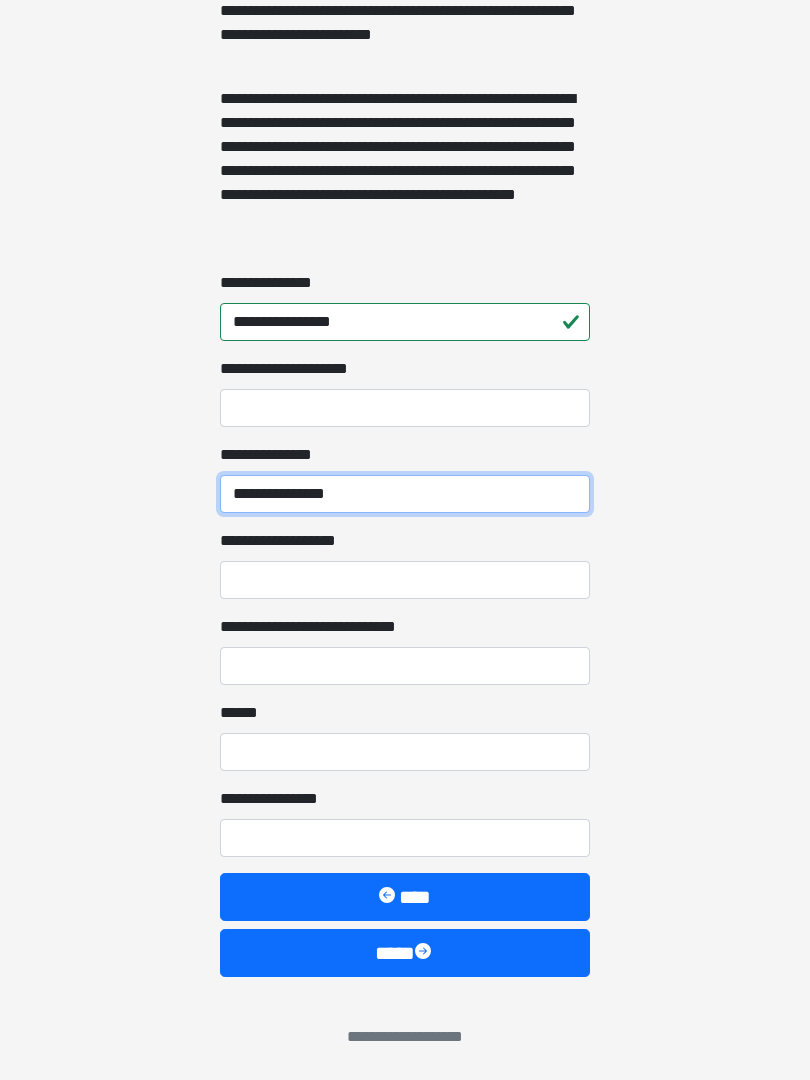 type on "**********" 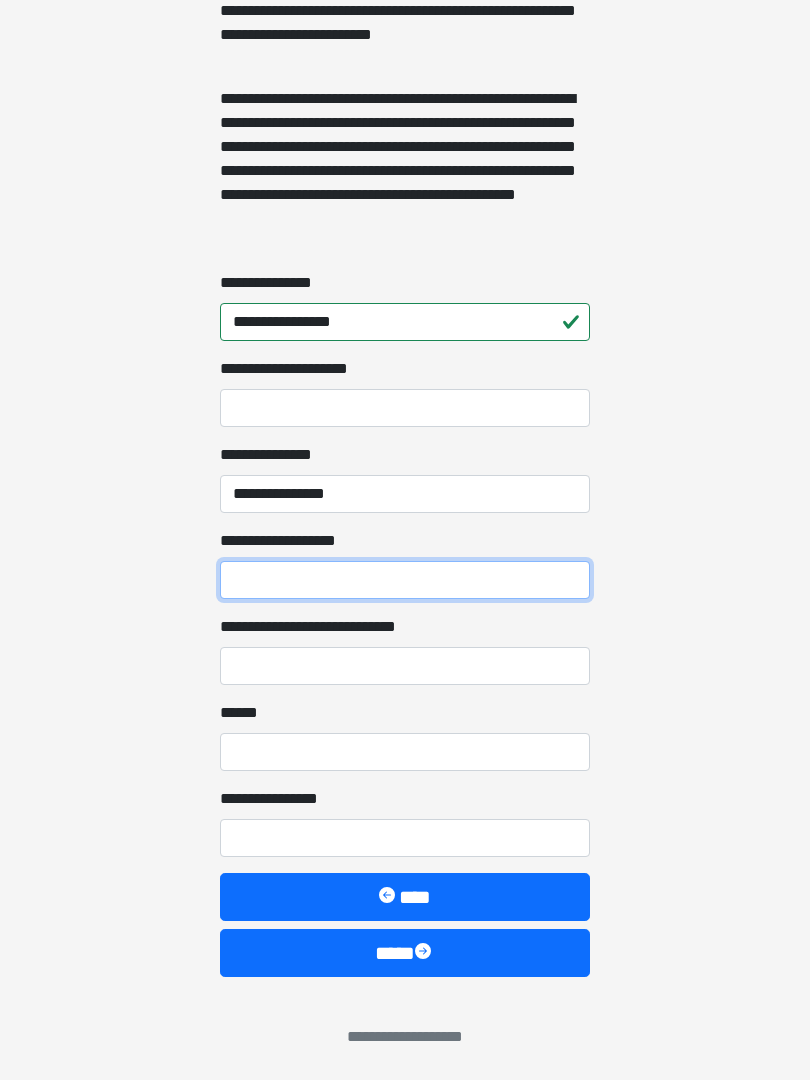 click on "**********" at bounding box center (405, 580) 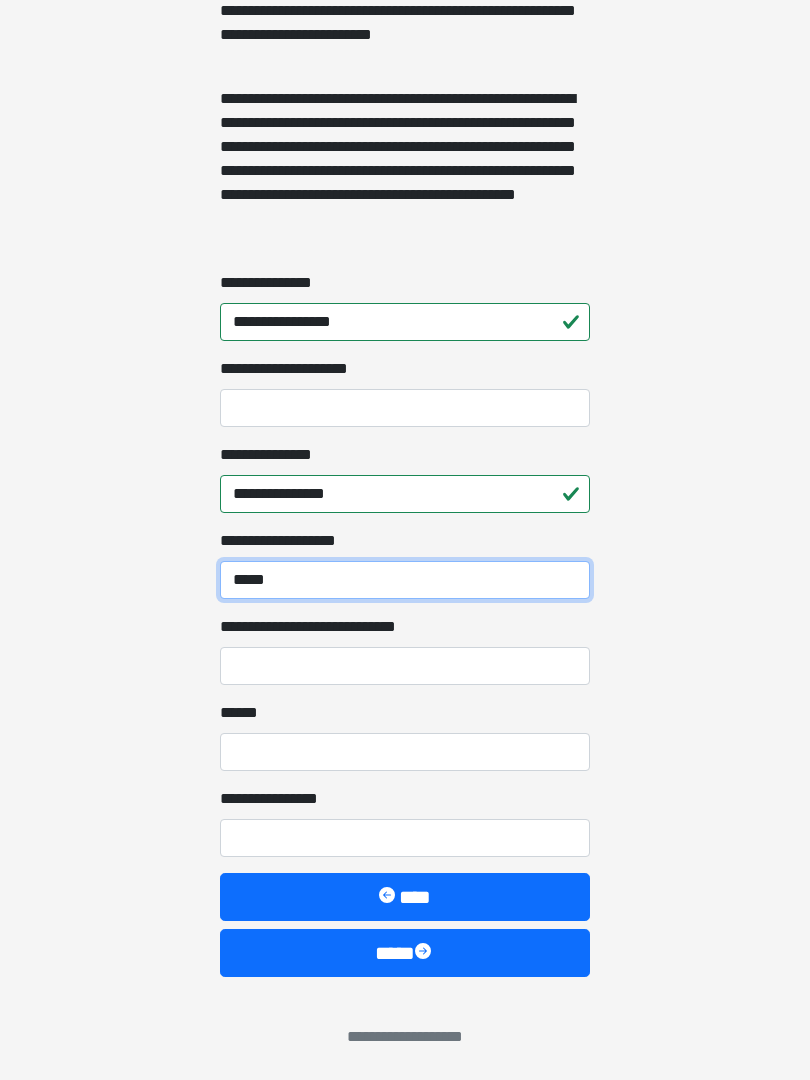 type on "*****" 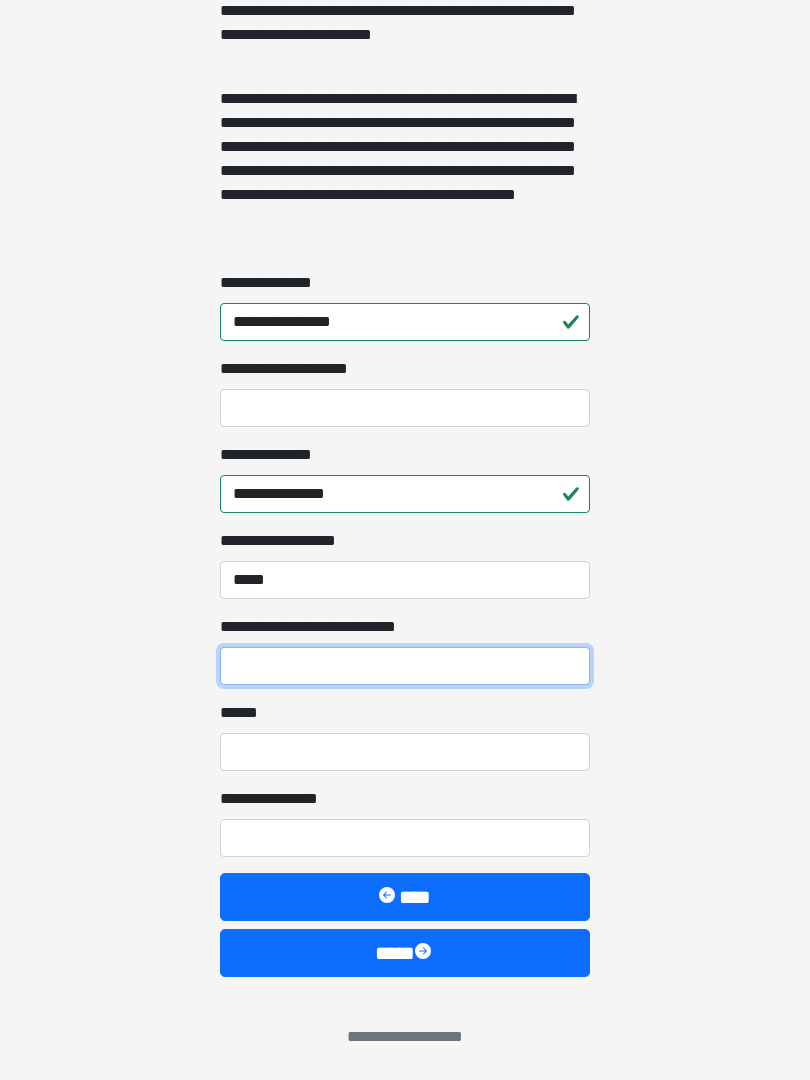 click on "**********" at bounding box center [405, 666] 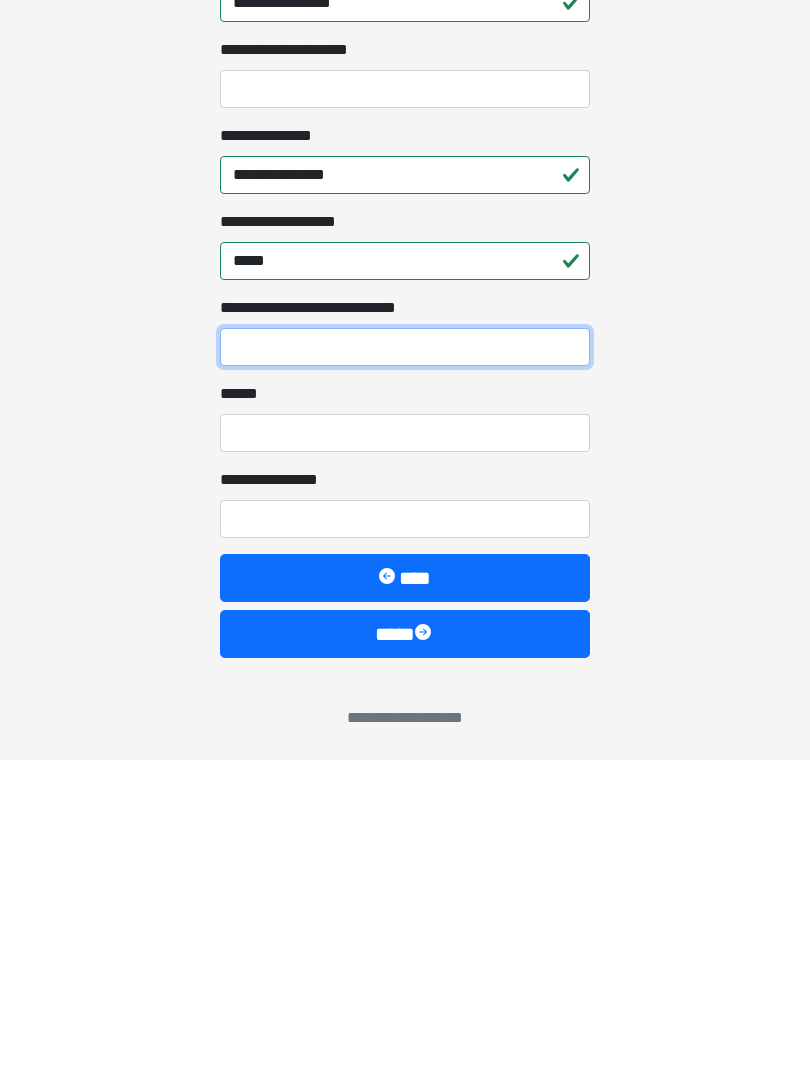 scroll, scrollTop: 1467, scrollLeft: 0, axis: vertical 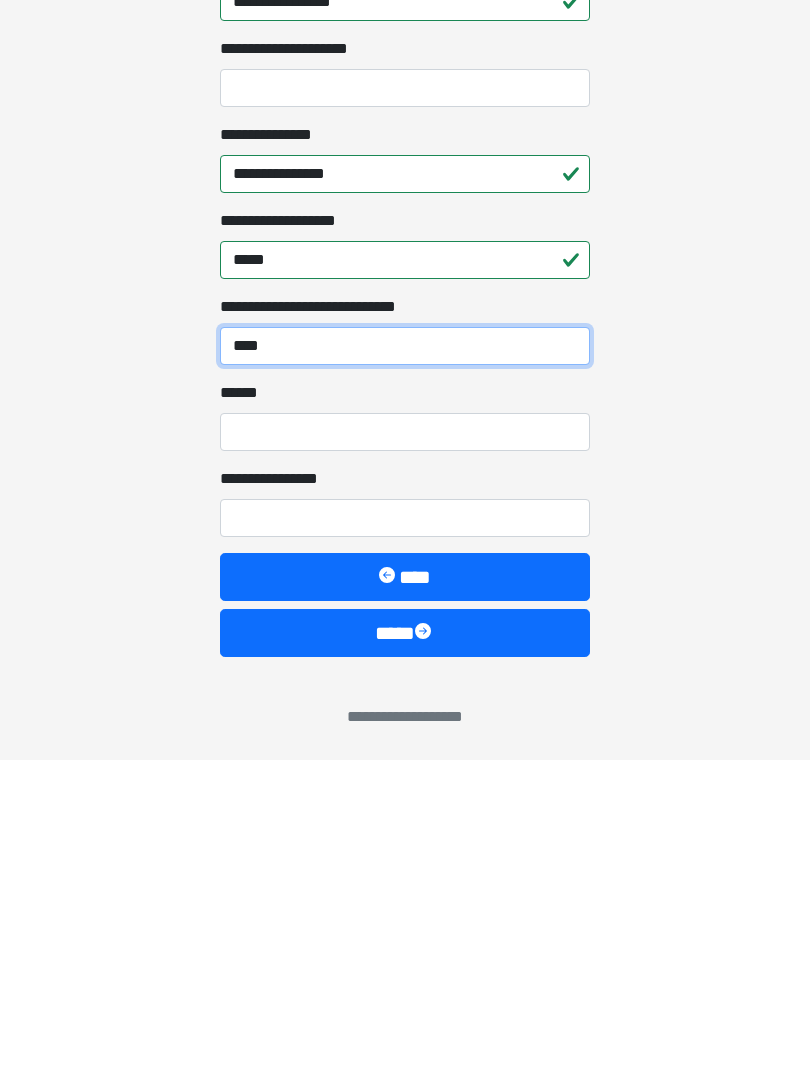 type on "****" 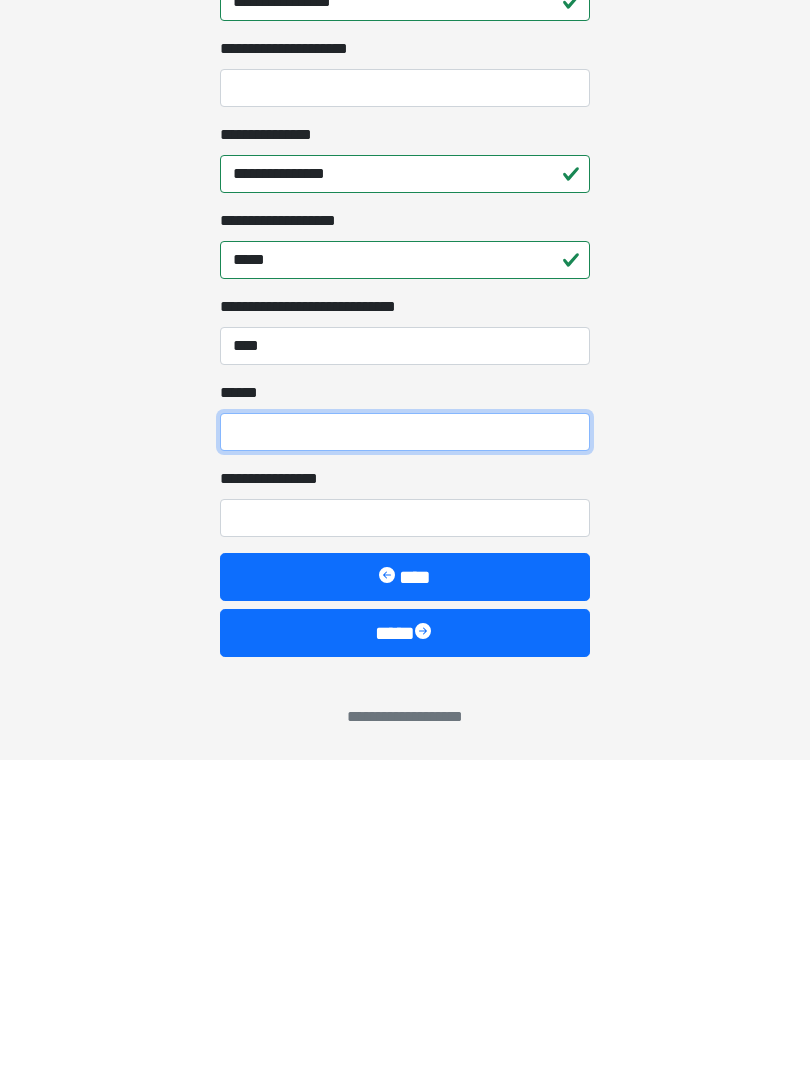 click on "**** *" at bounding box center (405, 752) 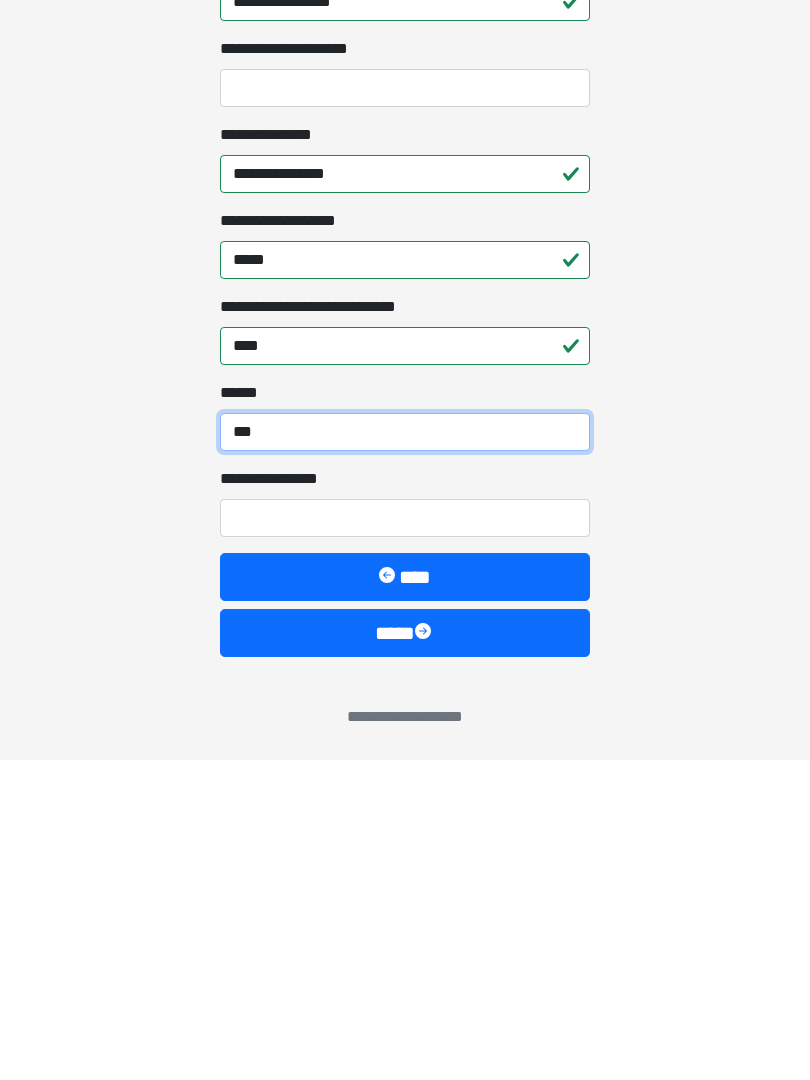 type on "***" 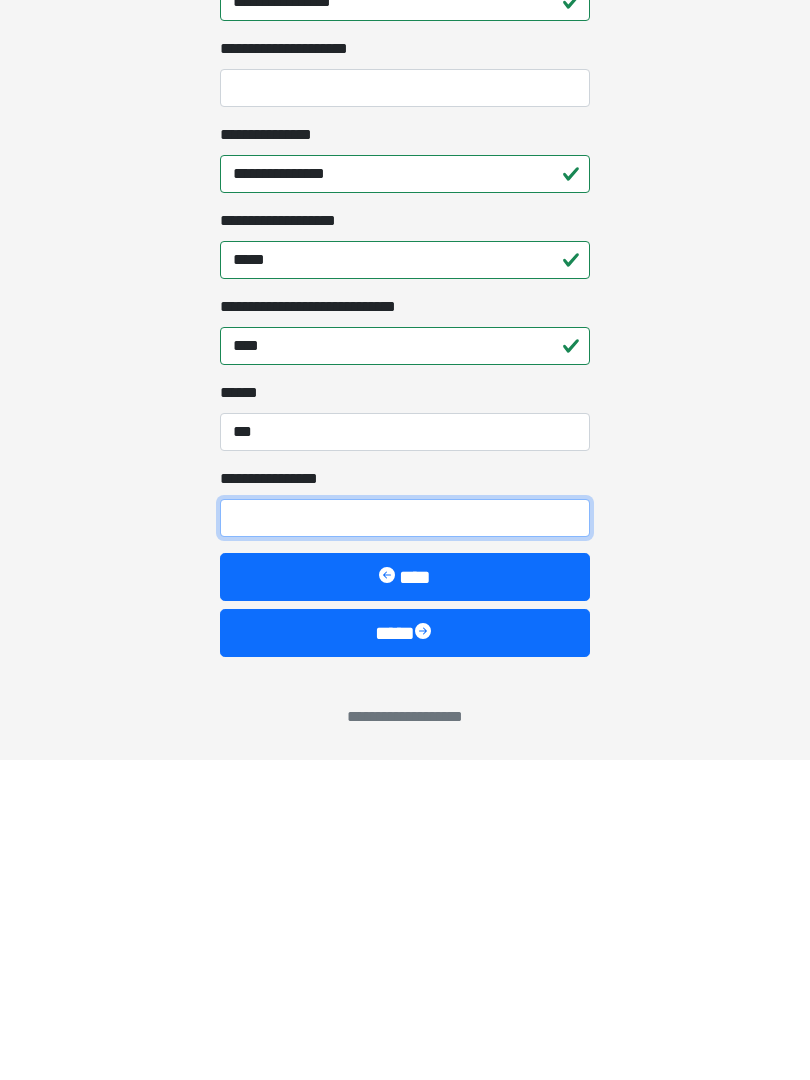 click on "**********" at bounding box center [405, 838] 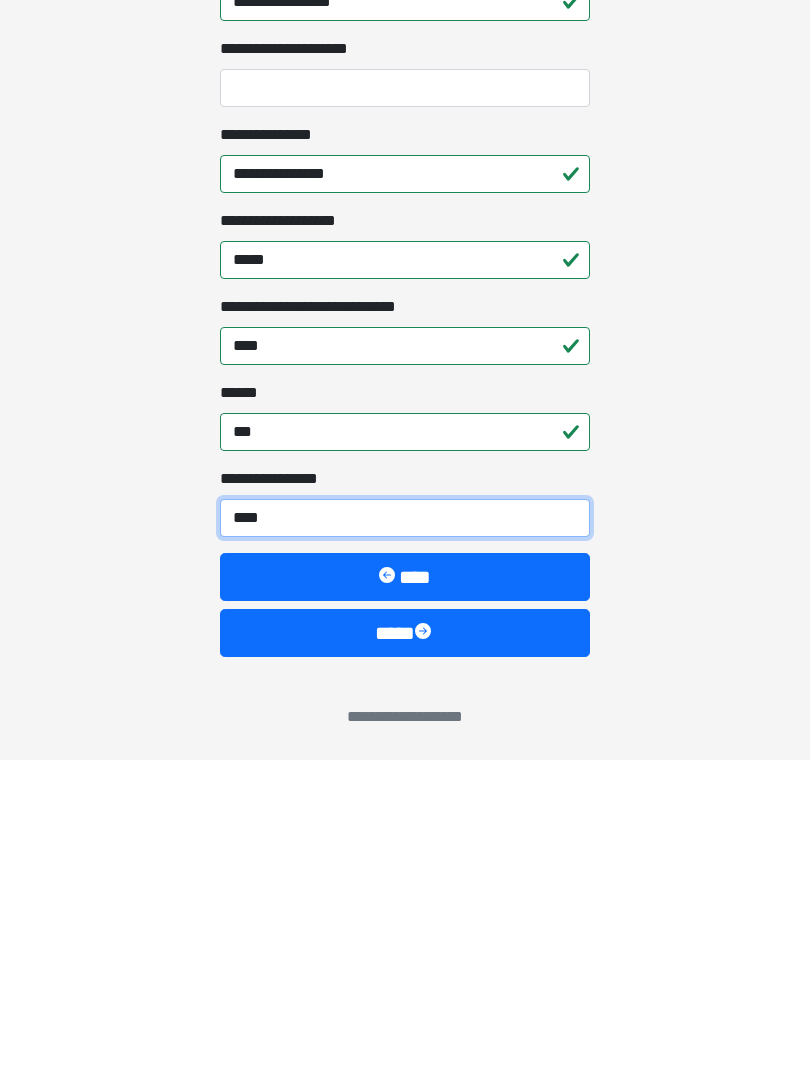 type on "*****" 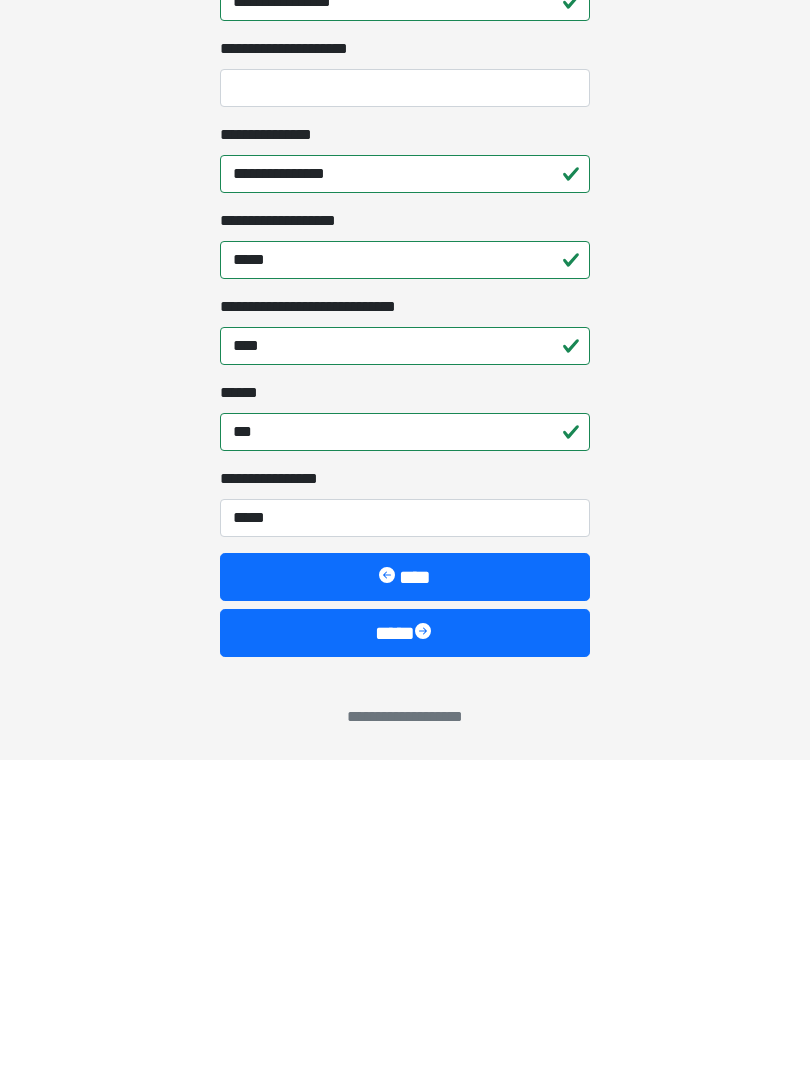 click at bounding box center (425, 953) 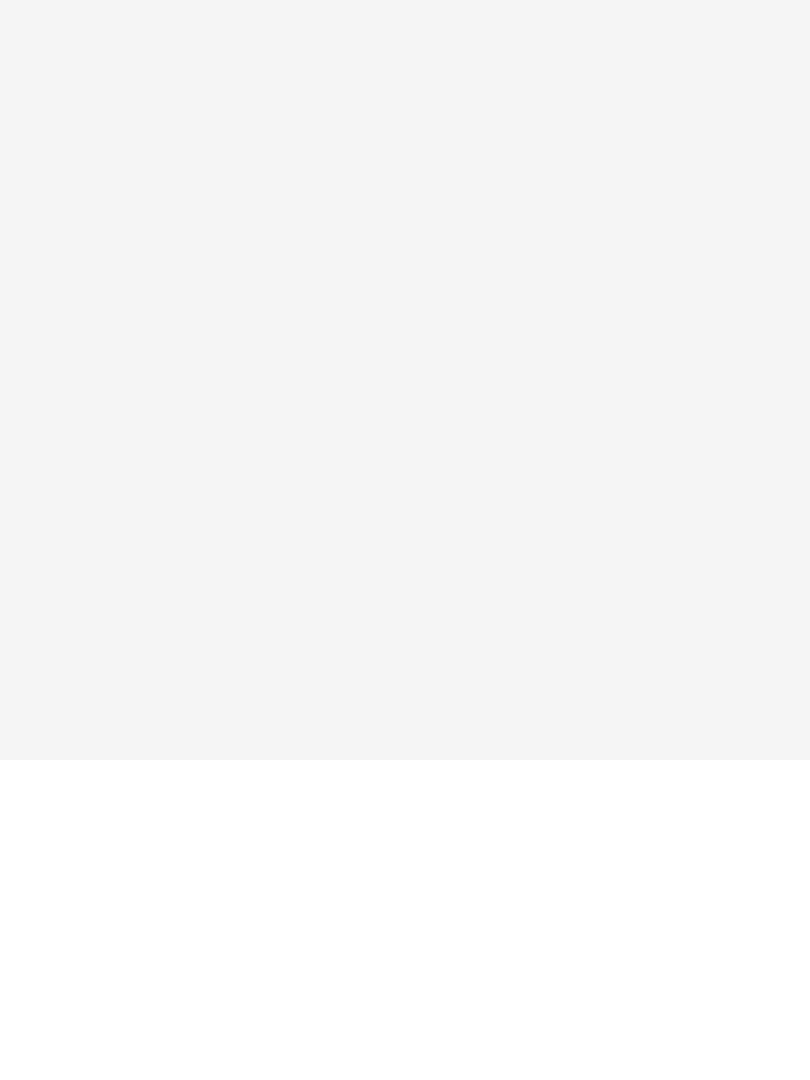 scroll, scrollTop: 0, scrollLeft: 0, axis: both 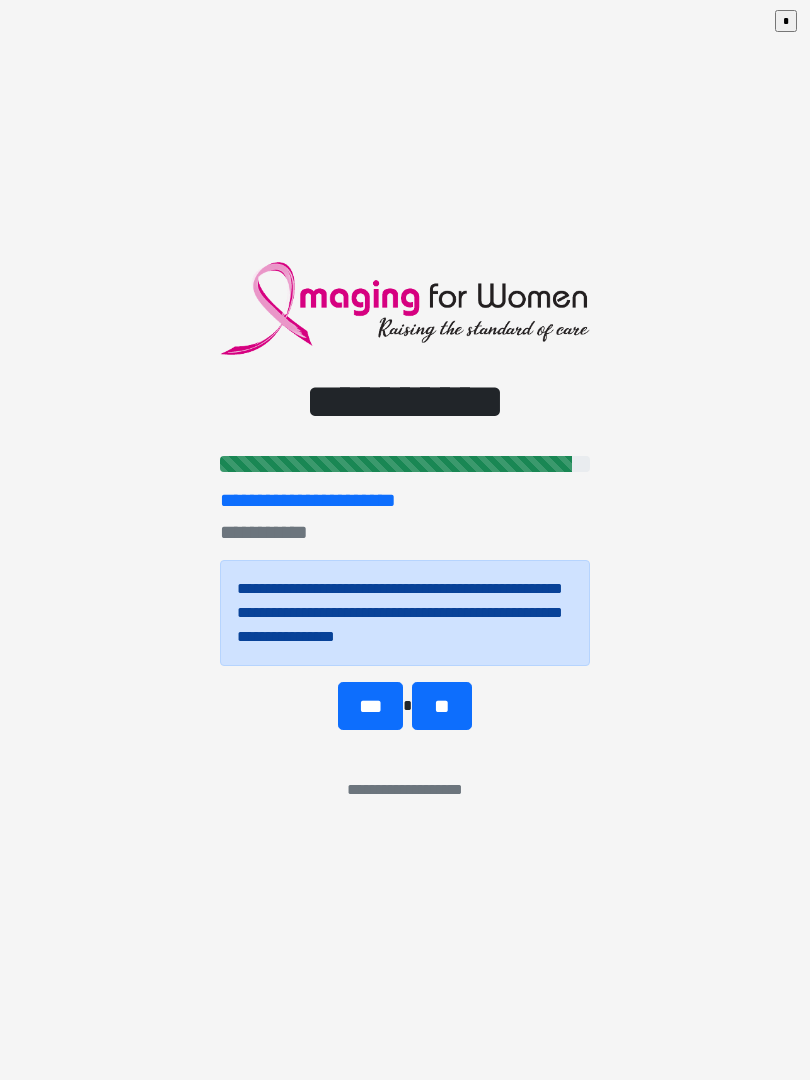 click on "**" at bounding box center (441, 706) 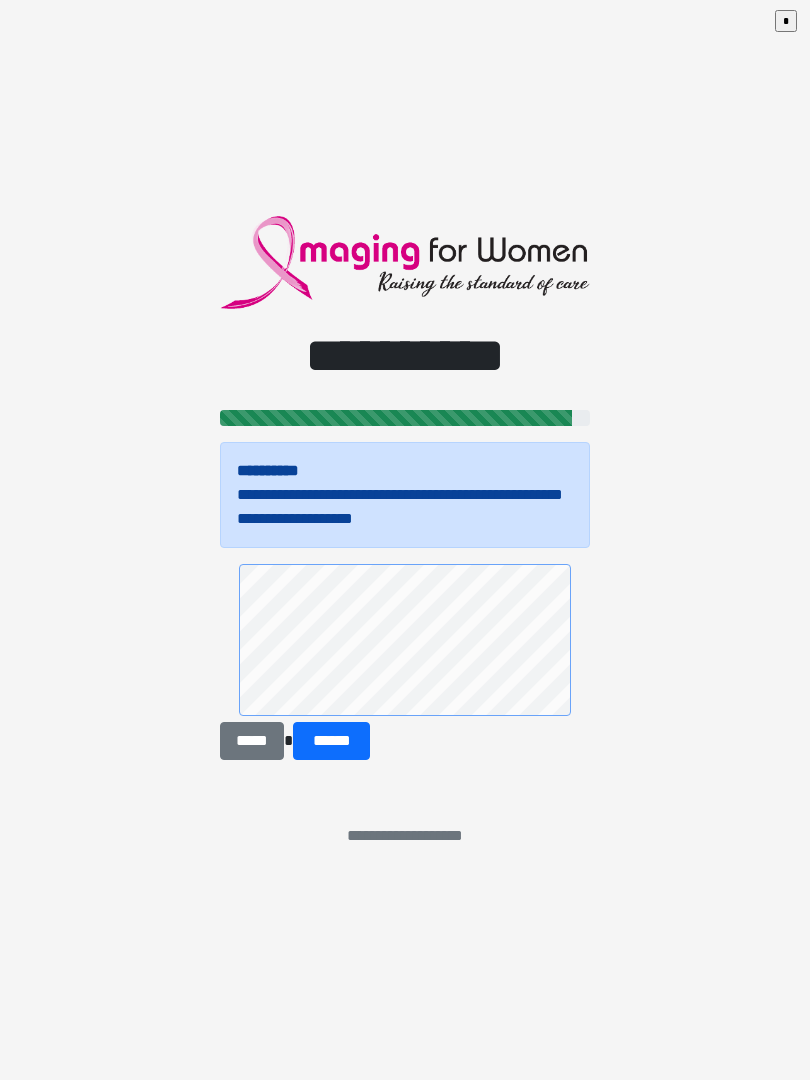 click on "******" at bounding box center (331, 741) 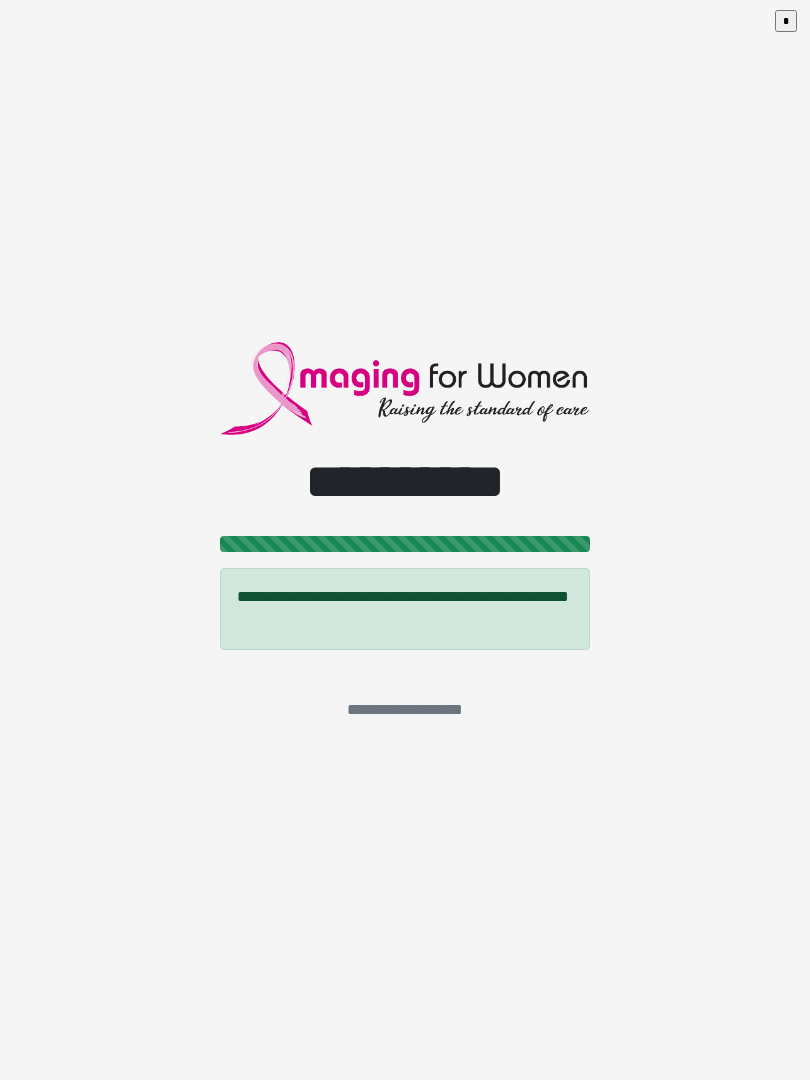 click on "**********" at bounding box center [405, 540] 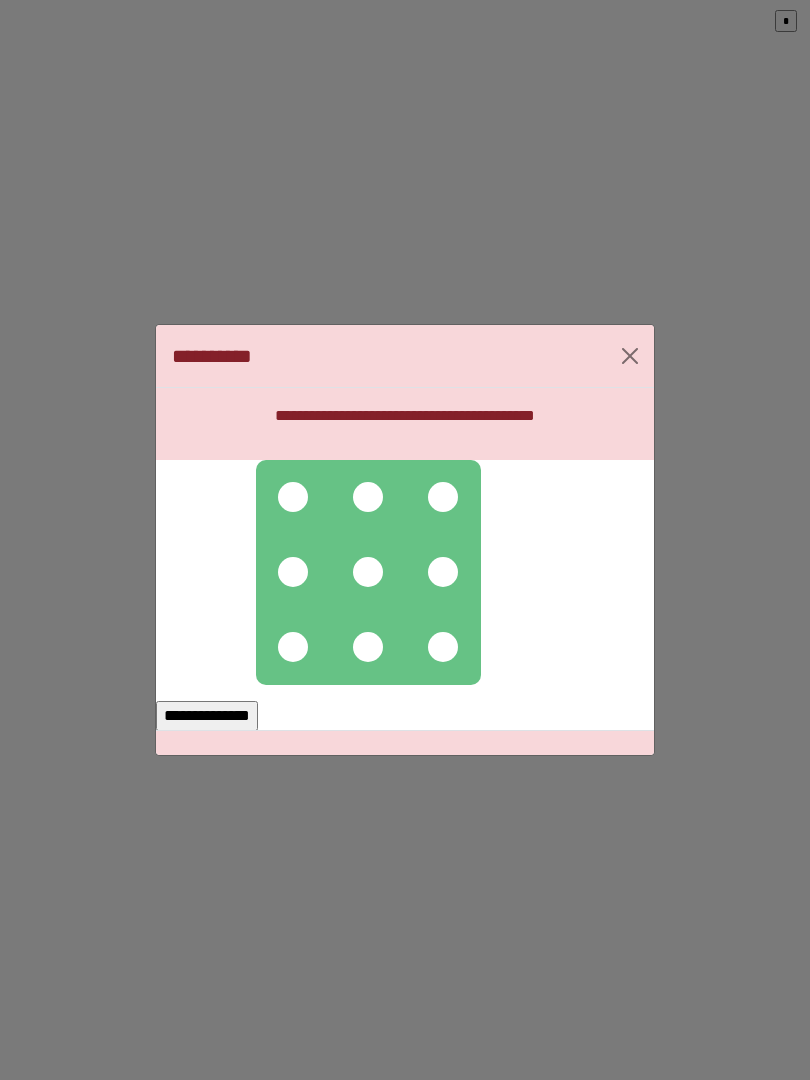 click at bounding box center [293, 497] 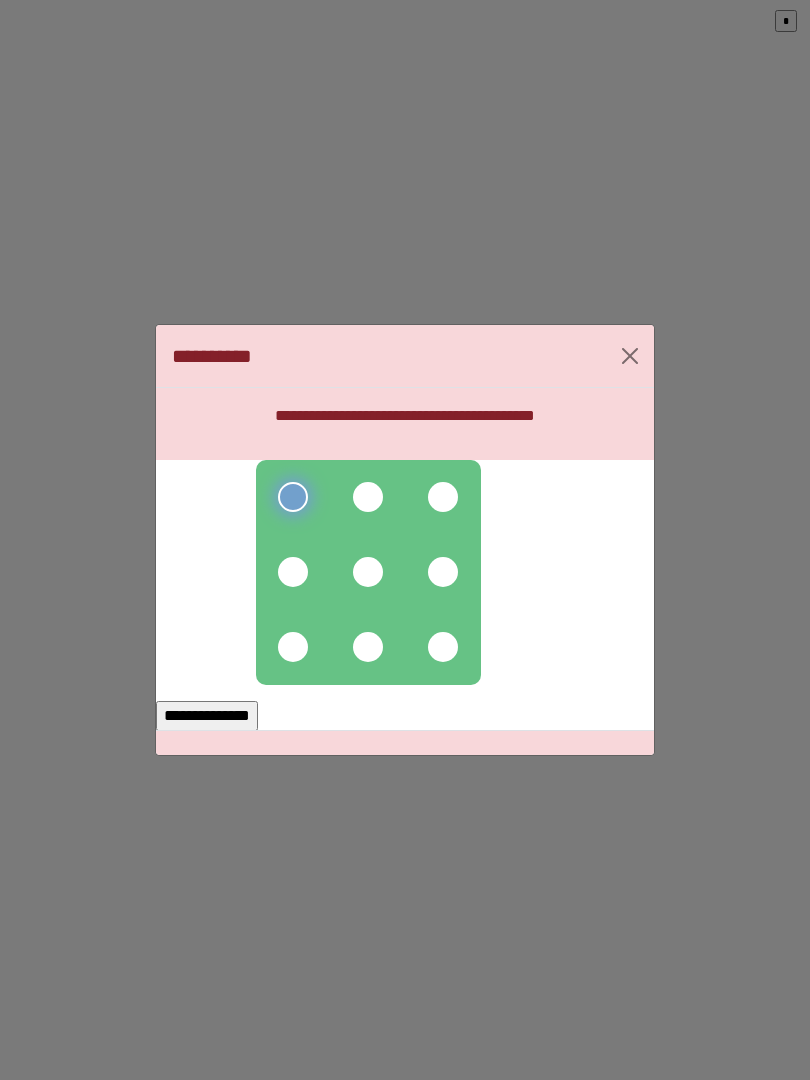 click at bounding box center (368, 497) 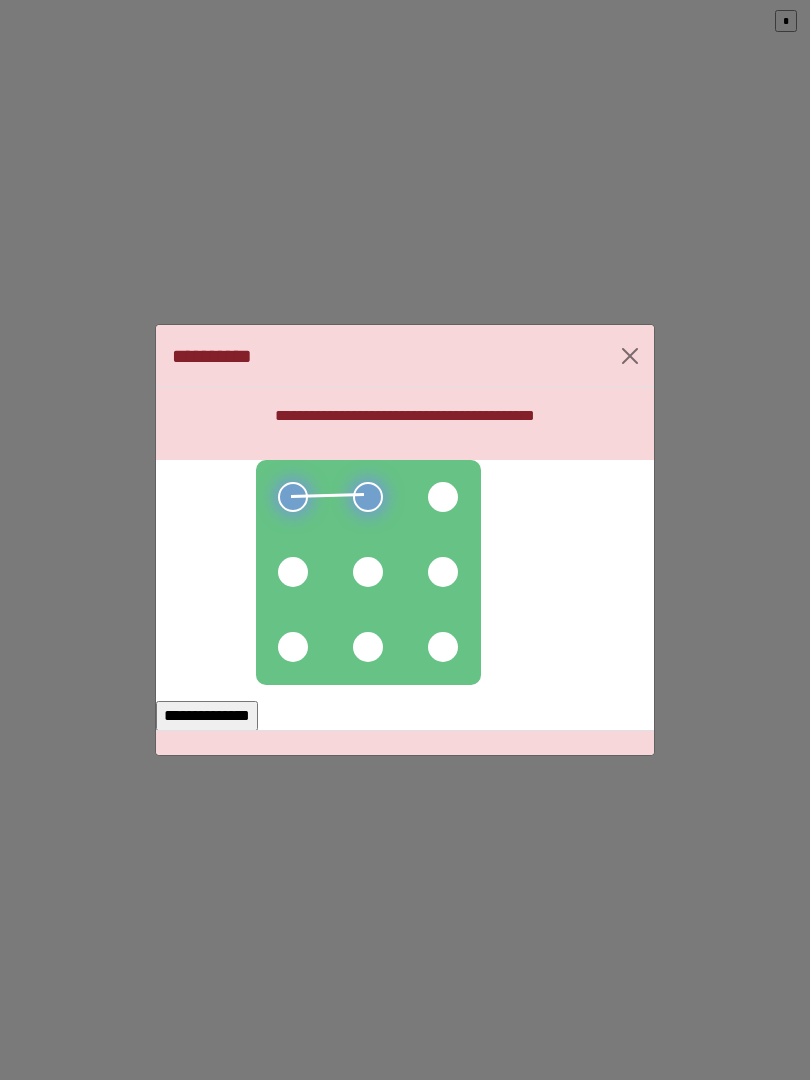 click at bounding box center [443, 497] 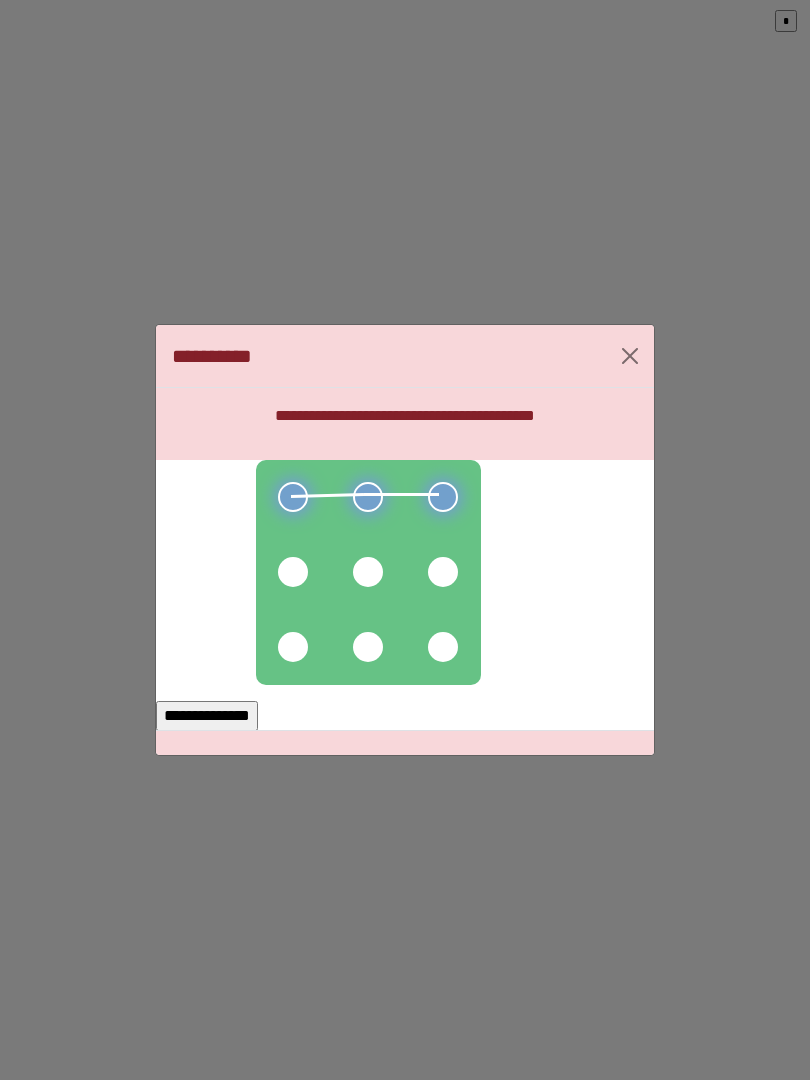 click at bounding box center [443, 572] 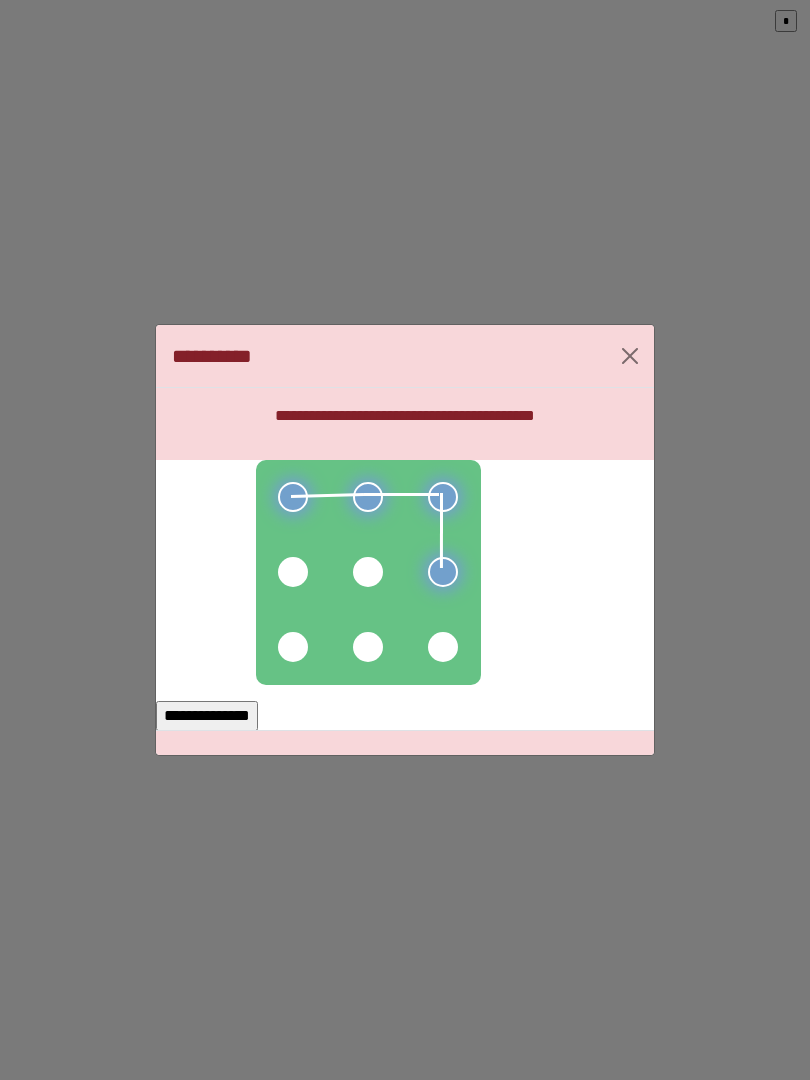 click at bounding box center [443, 647] 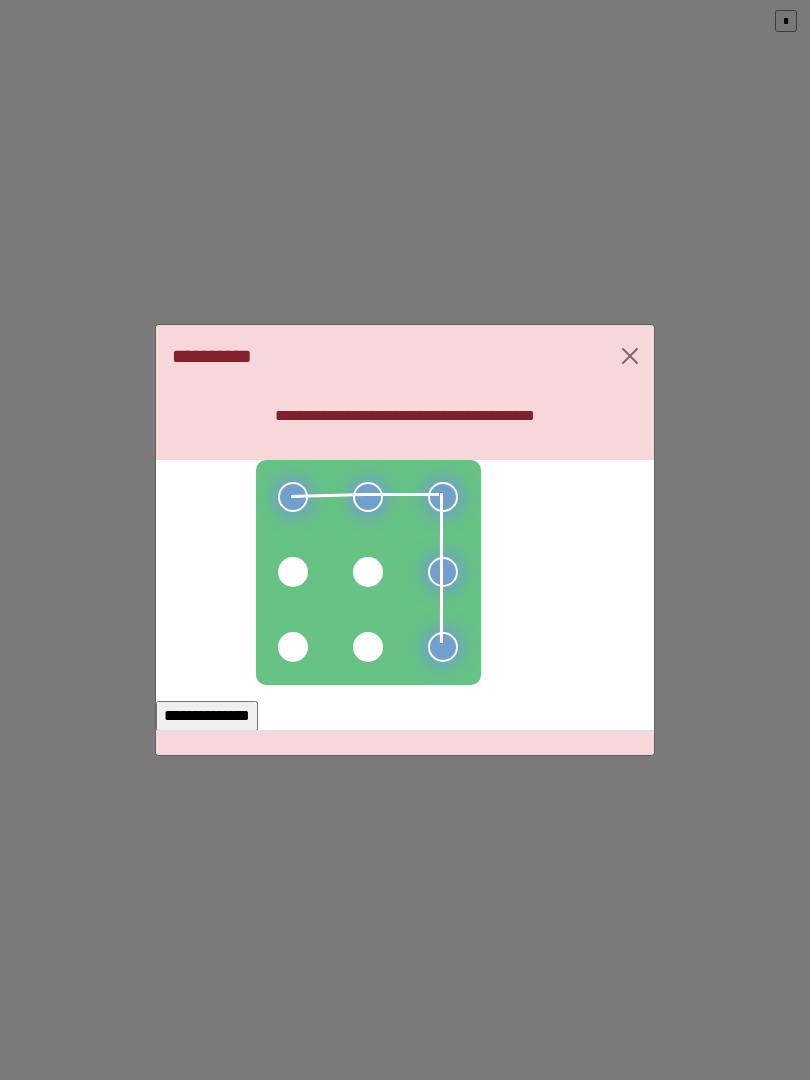 click at bounding box center [368, 572] 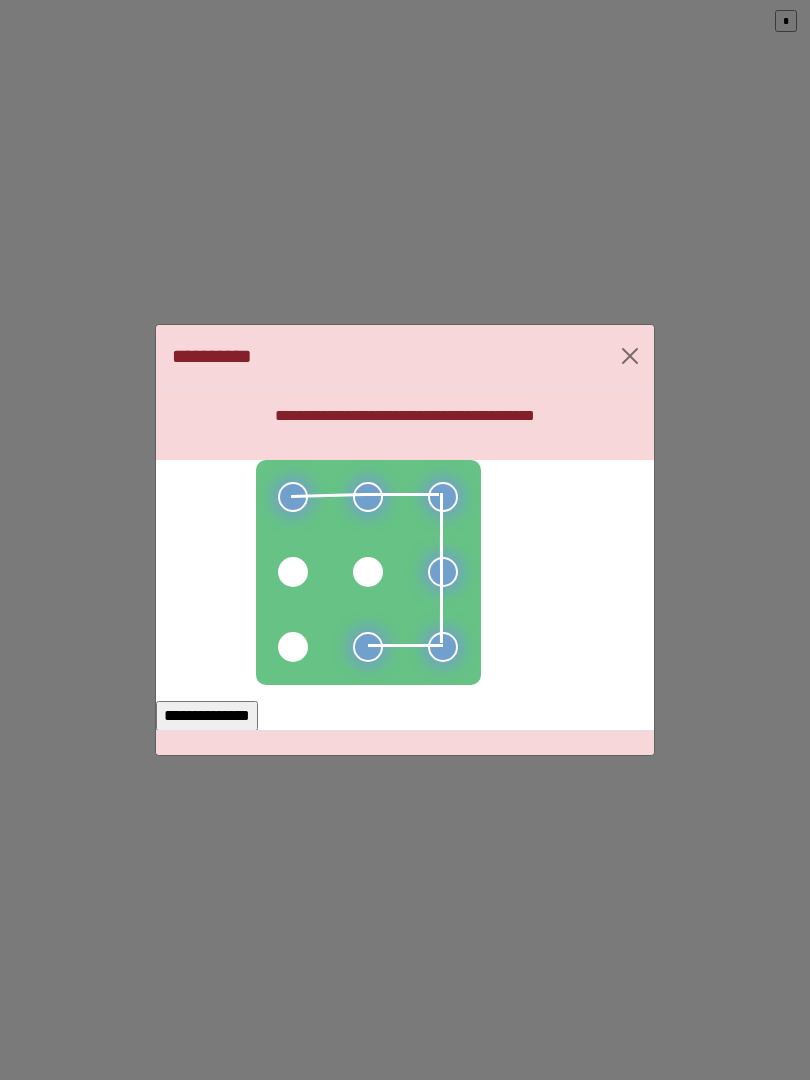 click at bounding box center (293, 647) 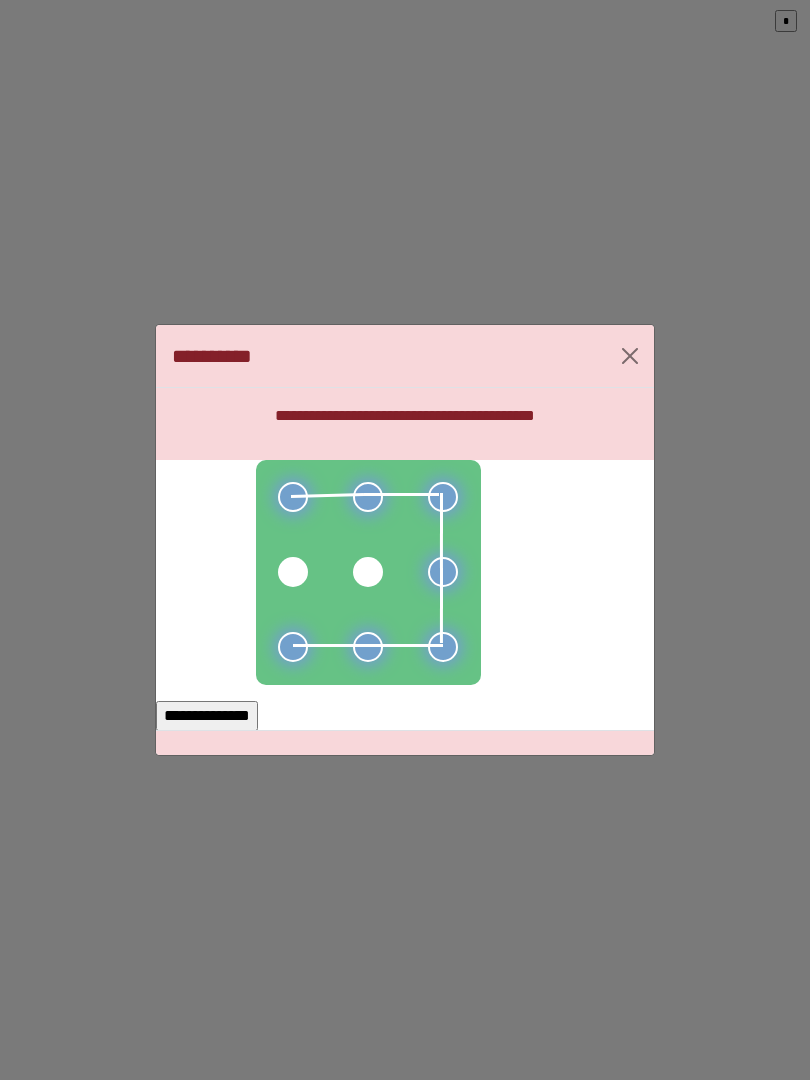 click on "**********" at bounding box center [207, 716] 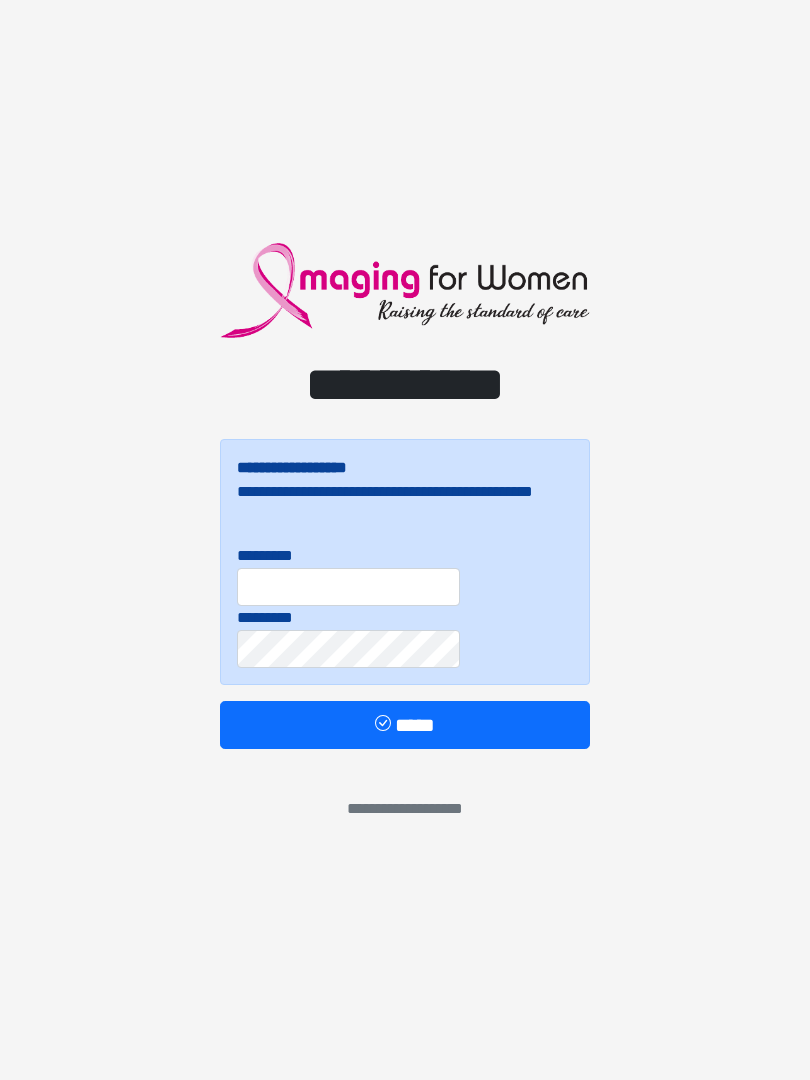 scroll, scrollTop: 0, scrollLeft: 0, axis: both 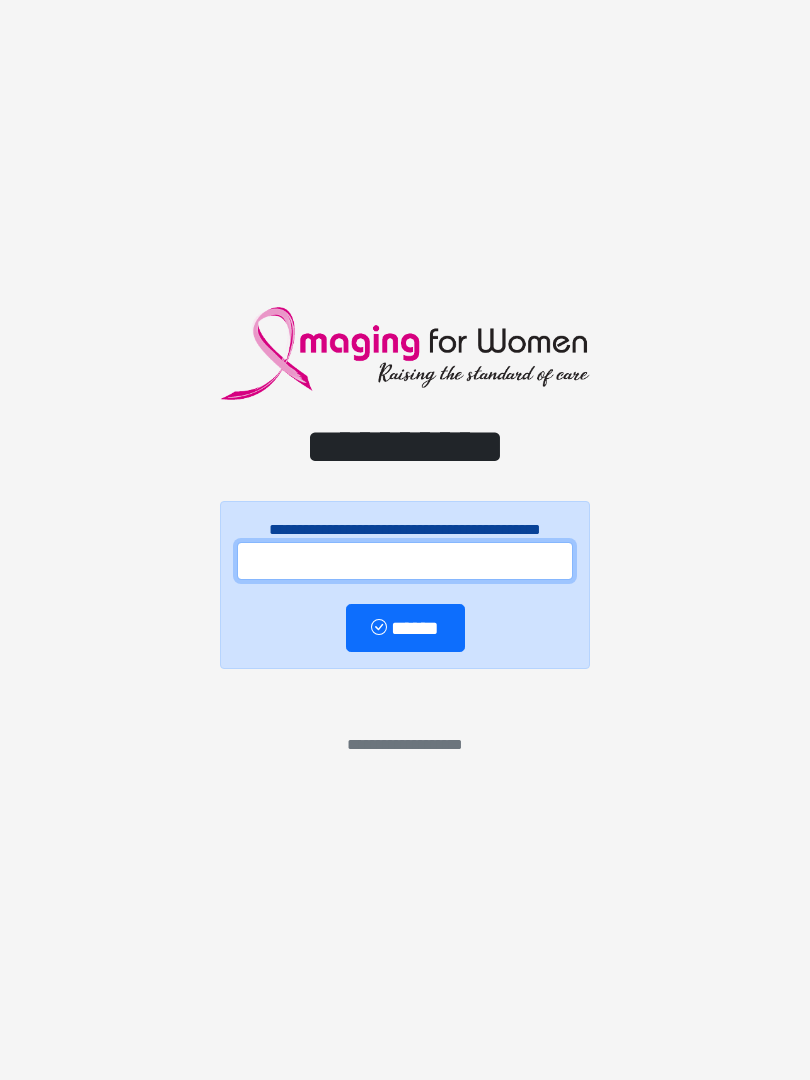 click at bounding box center [405, 561] 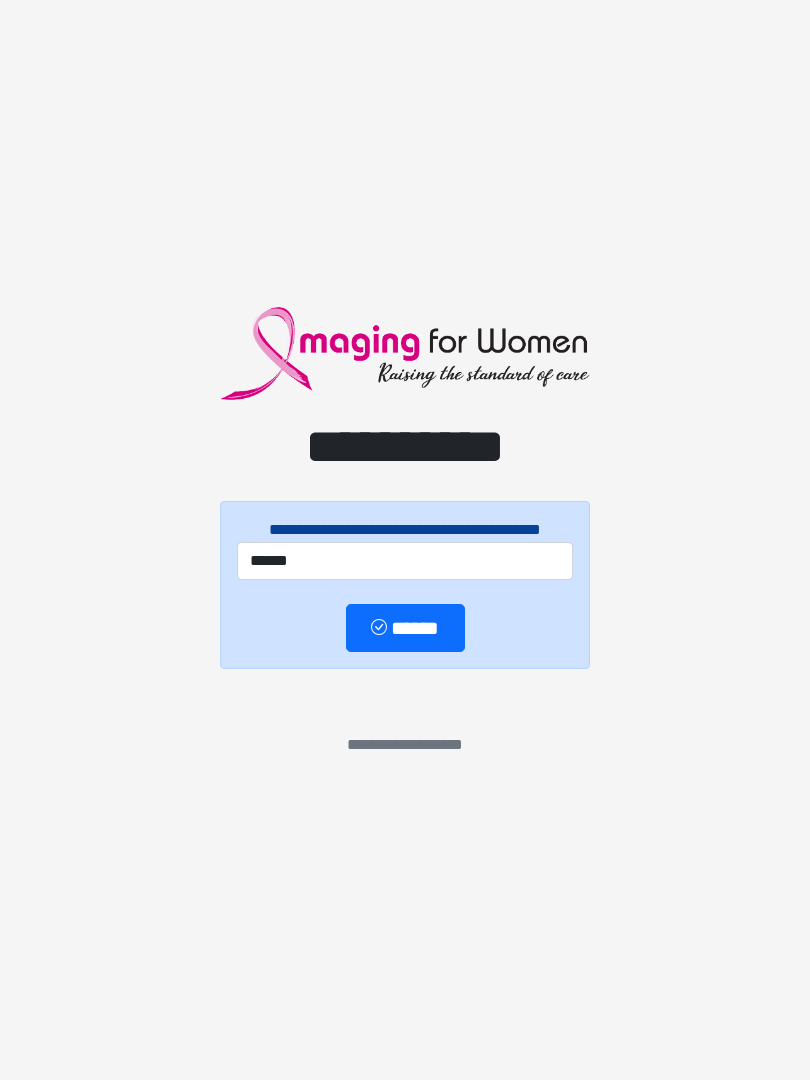 click on "******" at bounding box center (405, 628) 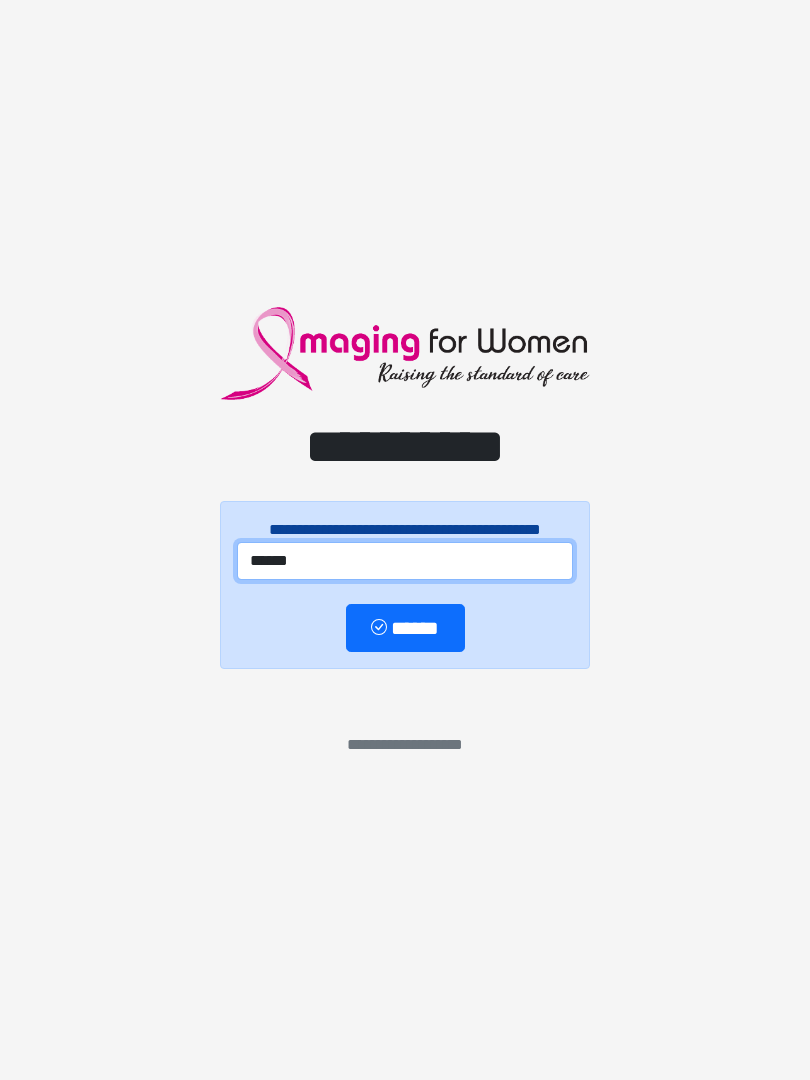 click on "******" at bounding box center (405, 561) 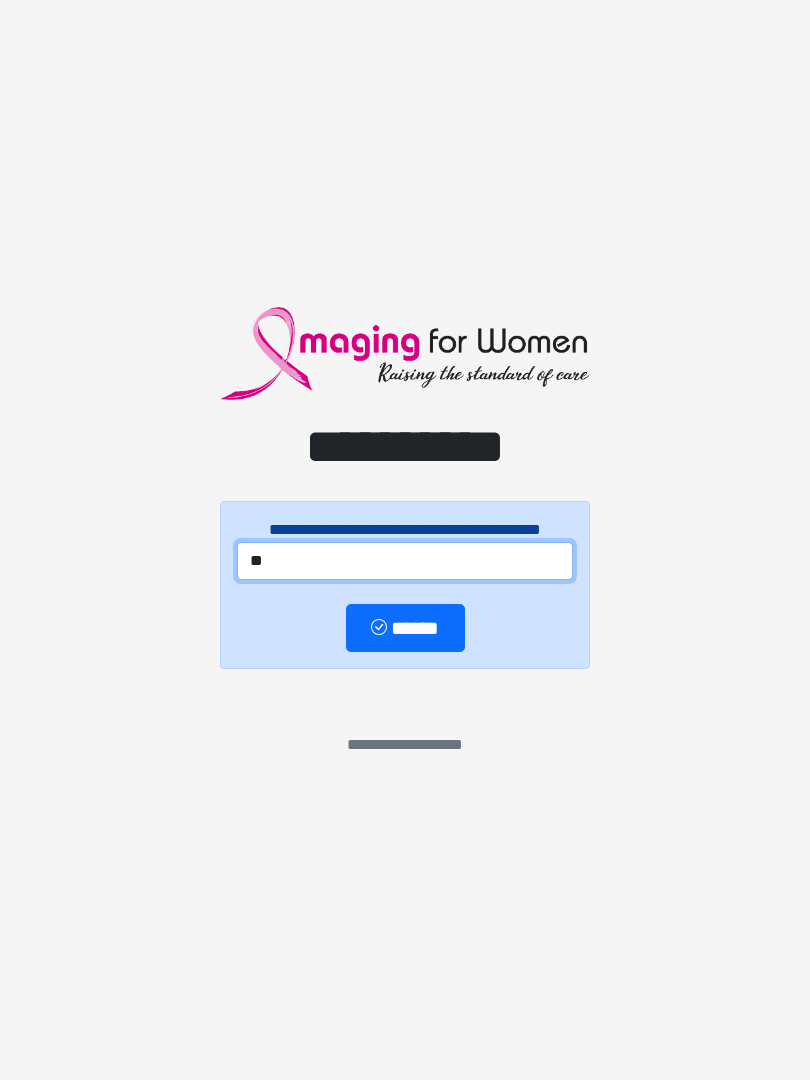 type on "*" 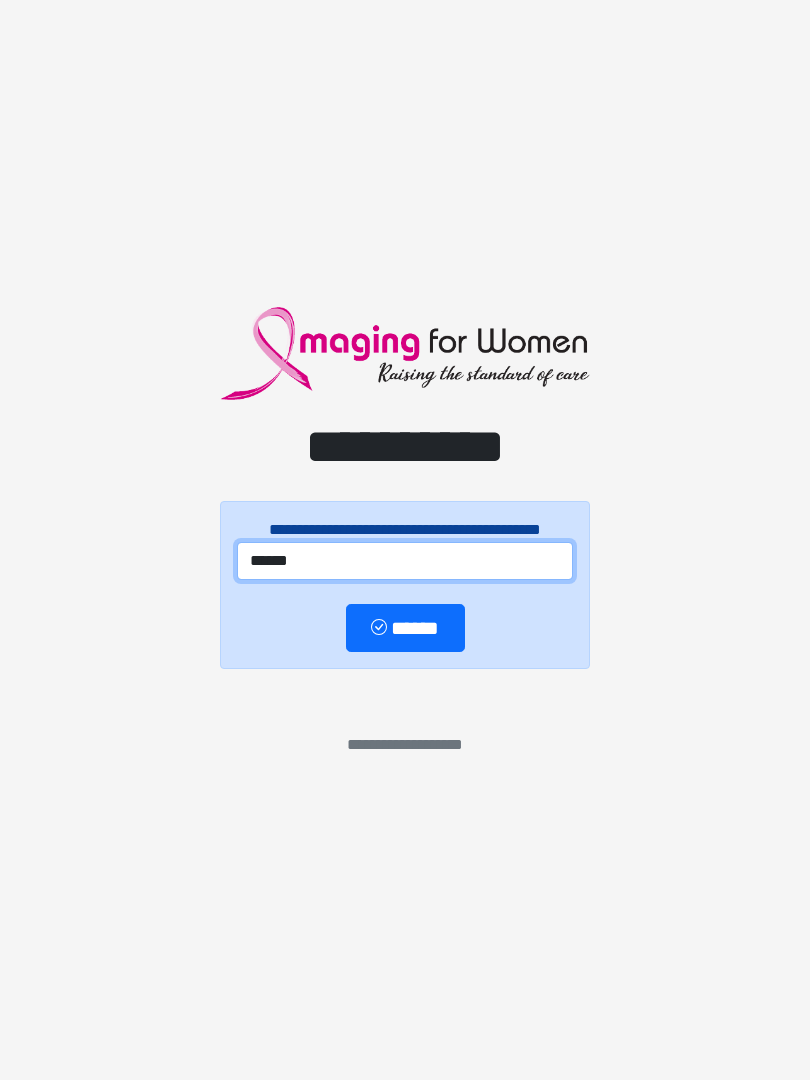 type on "******" 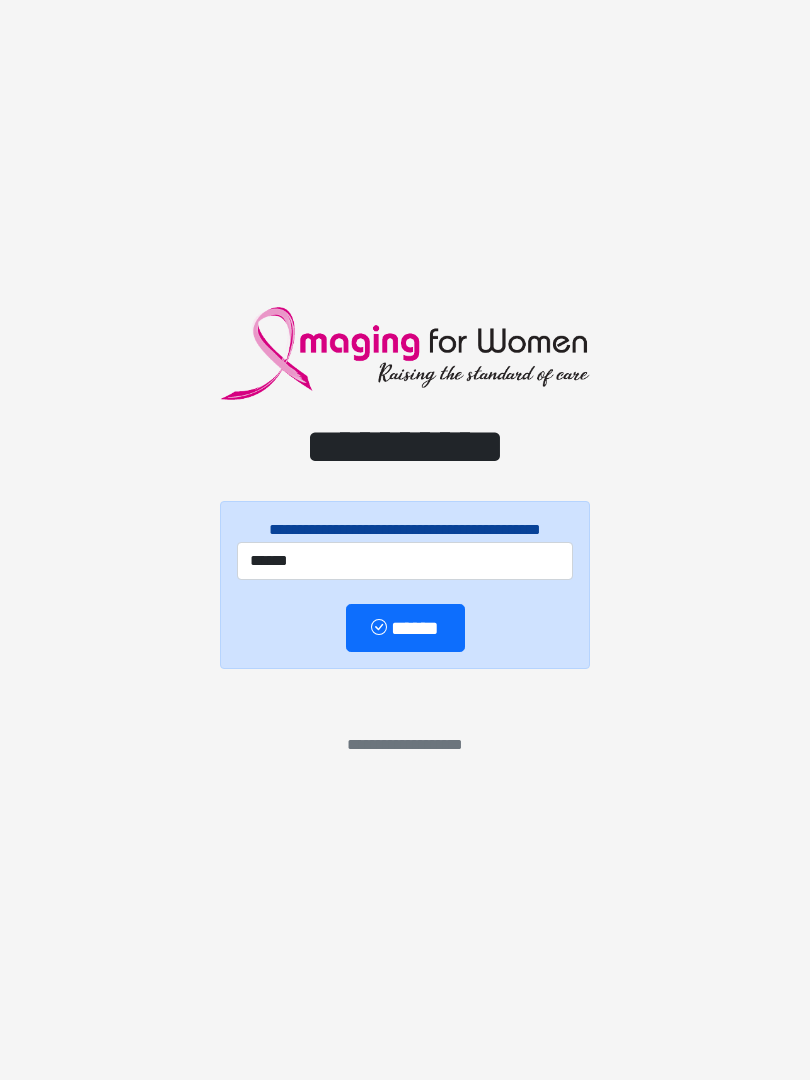 click on "******" at bounding box center [405, 628] 